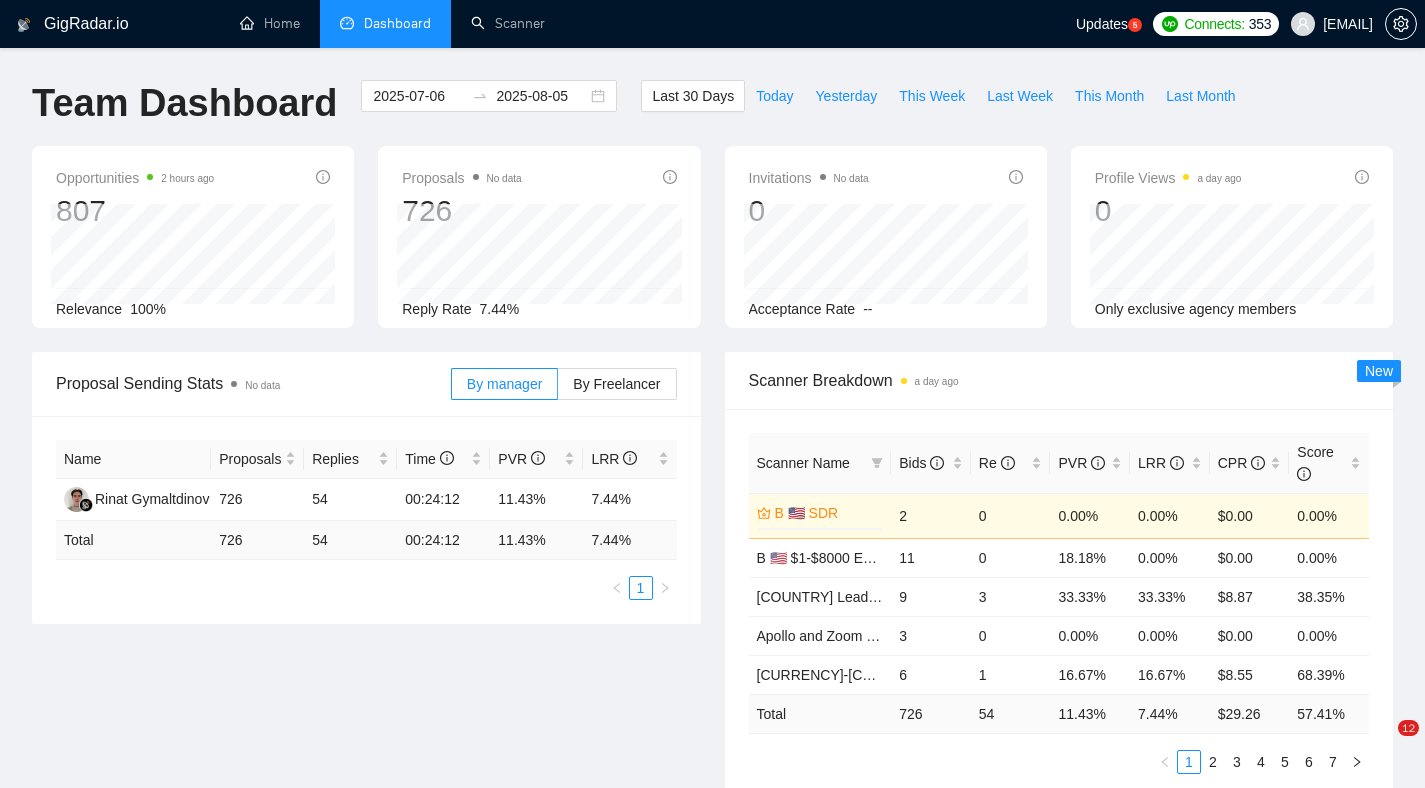 scroll, scrollTop: 0, scrollLeft: 0, axis: both 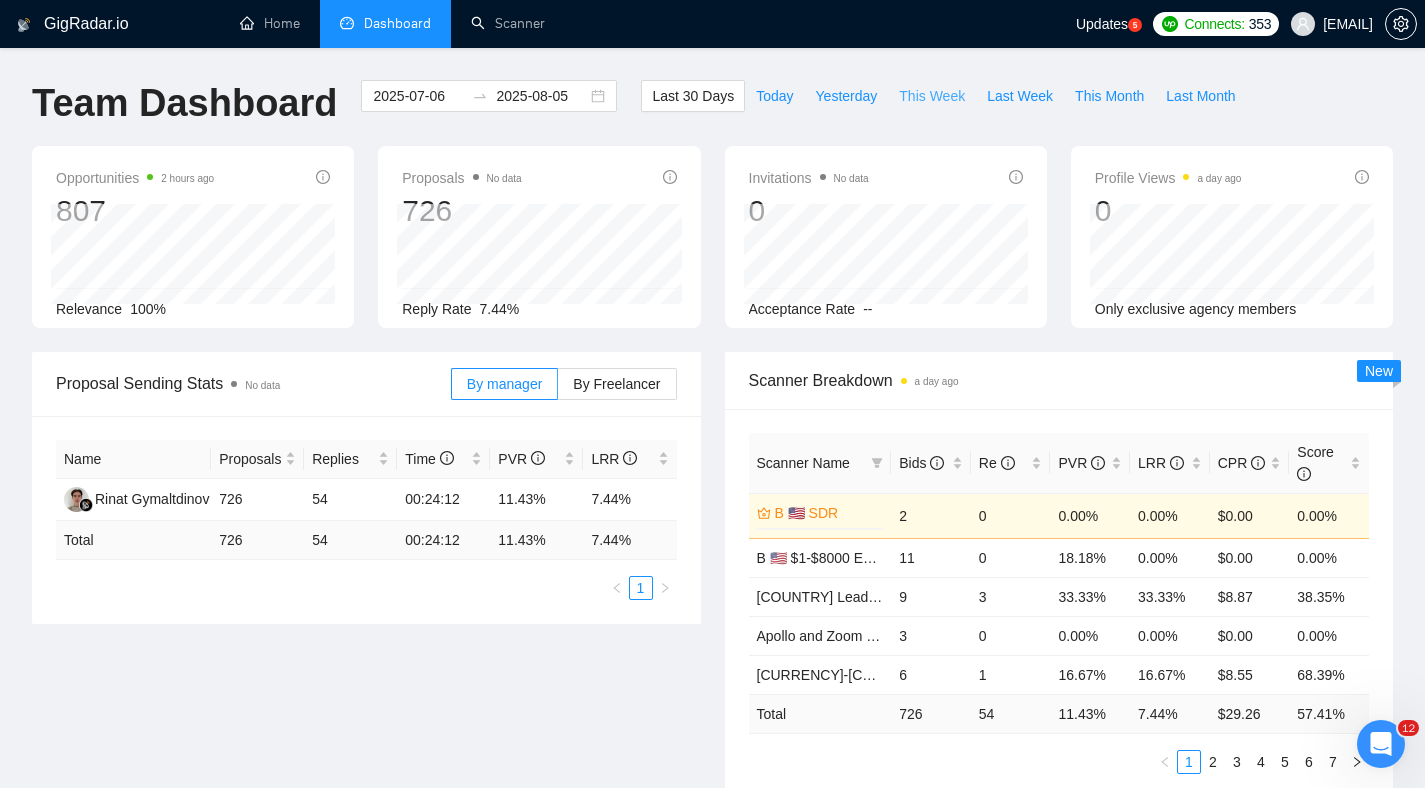 click on "This Week" at bounding box center (932, 96) 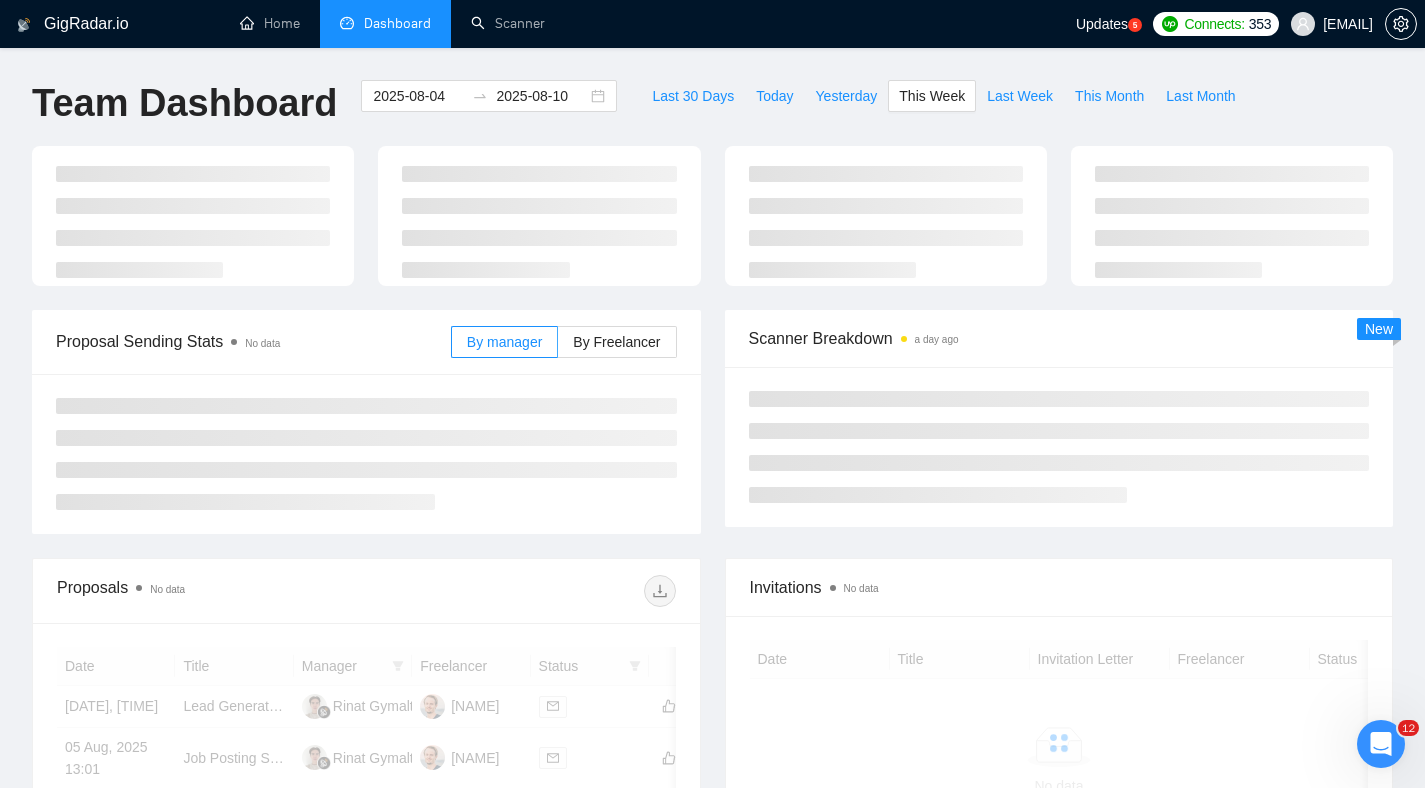 type on "2025-08-04" 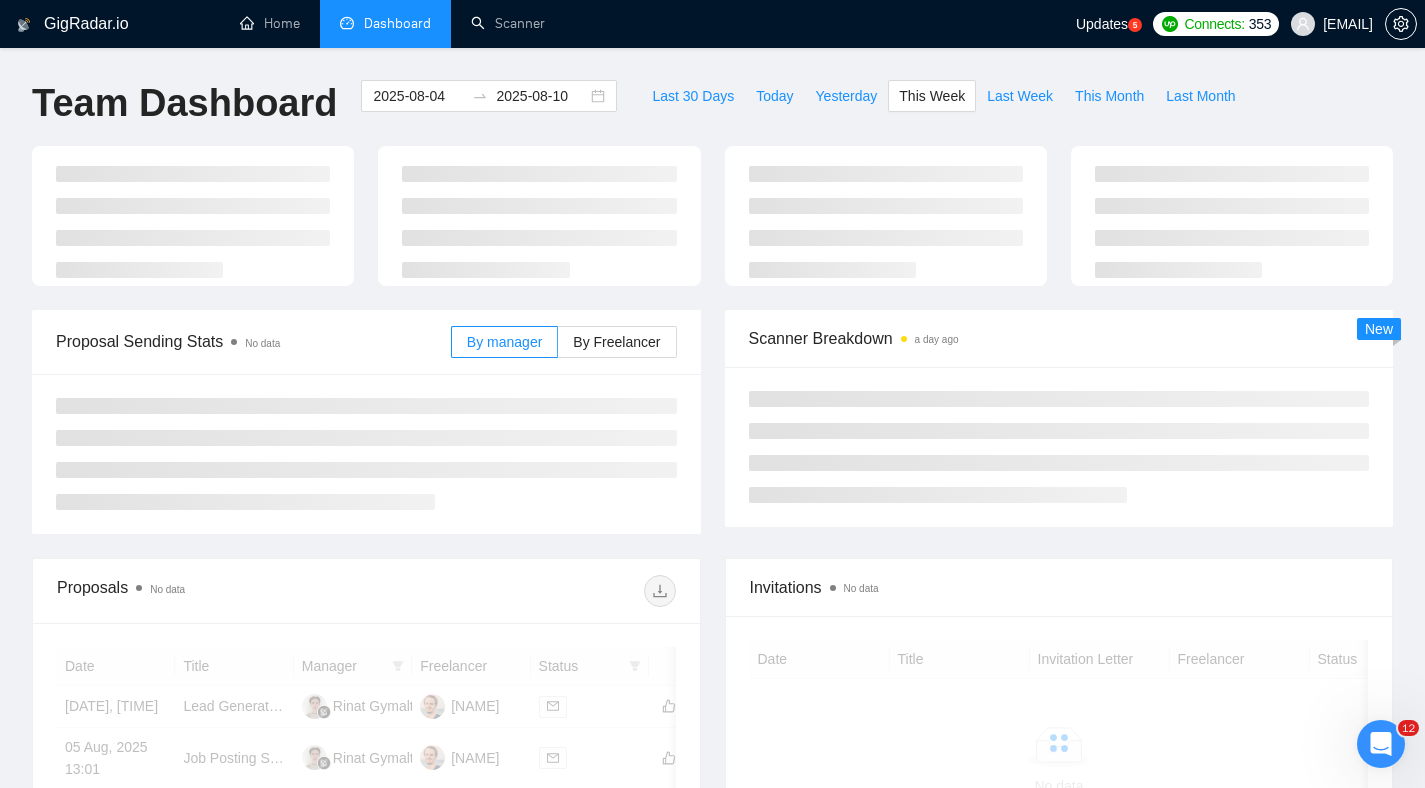 type on "2025-08-10" 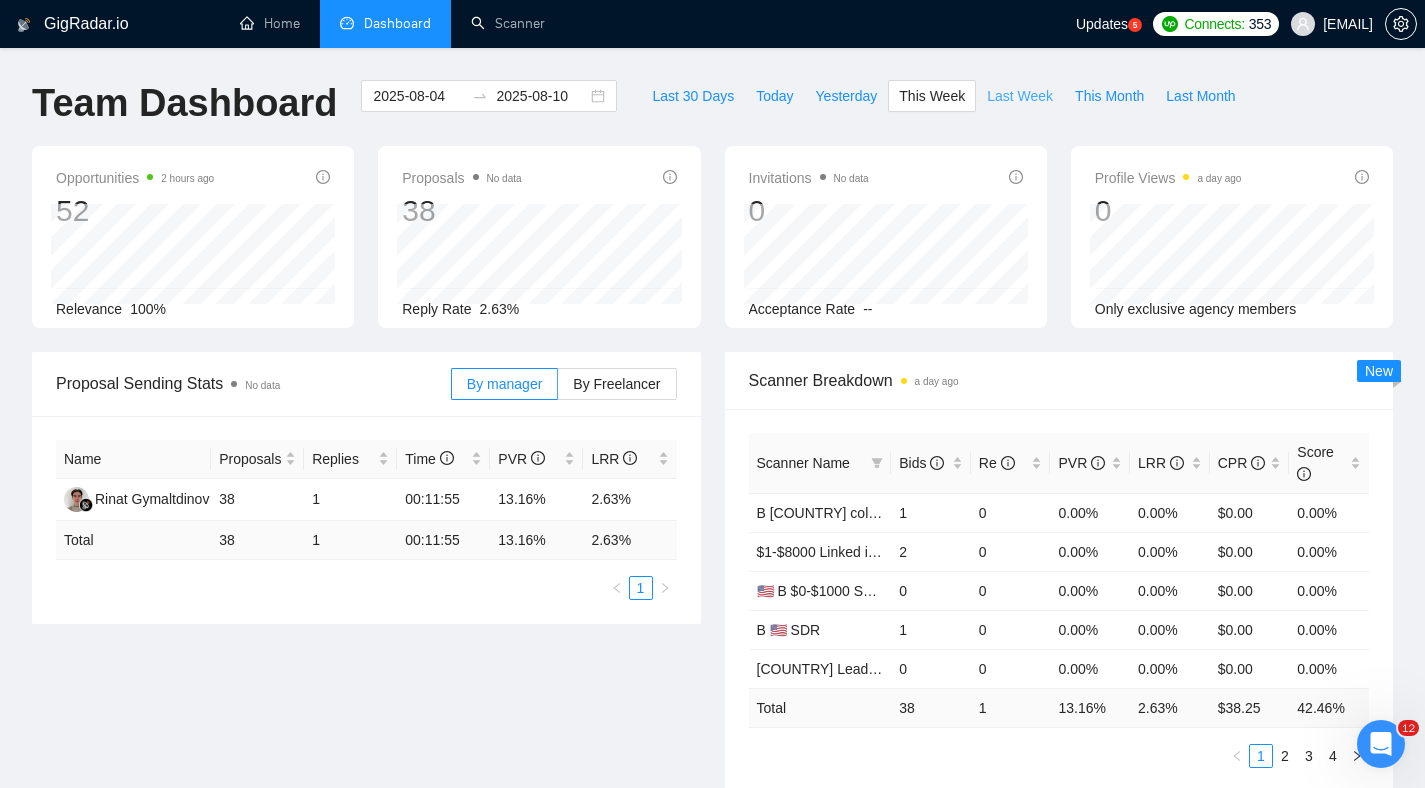 click on "Last Week" at bounding box center (1020, 96) 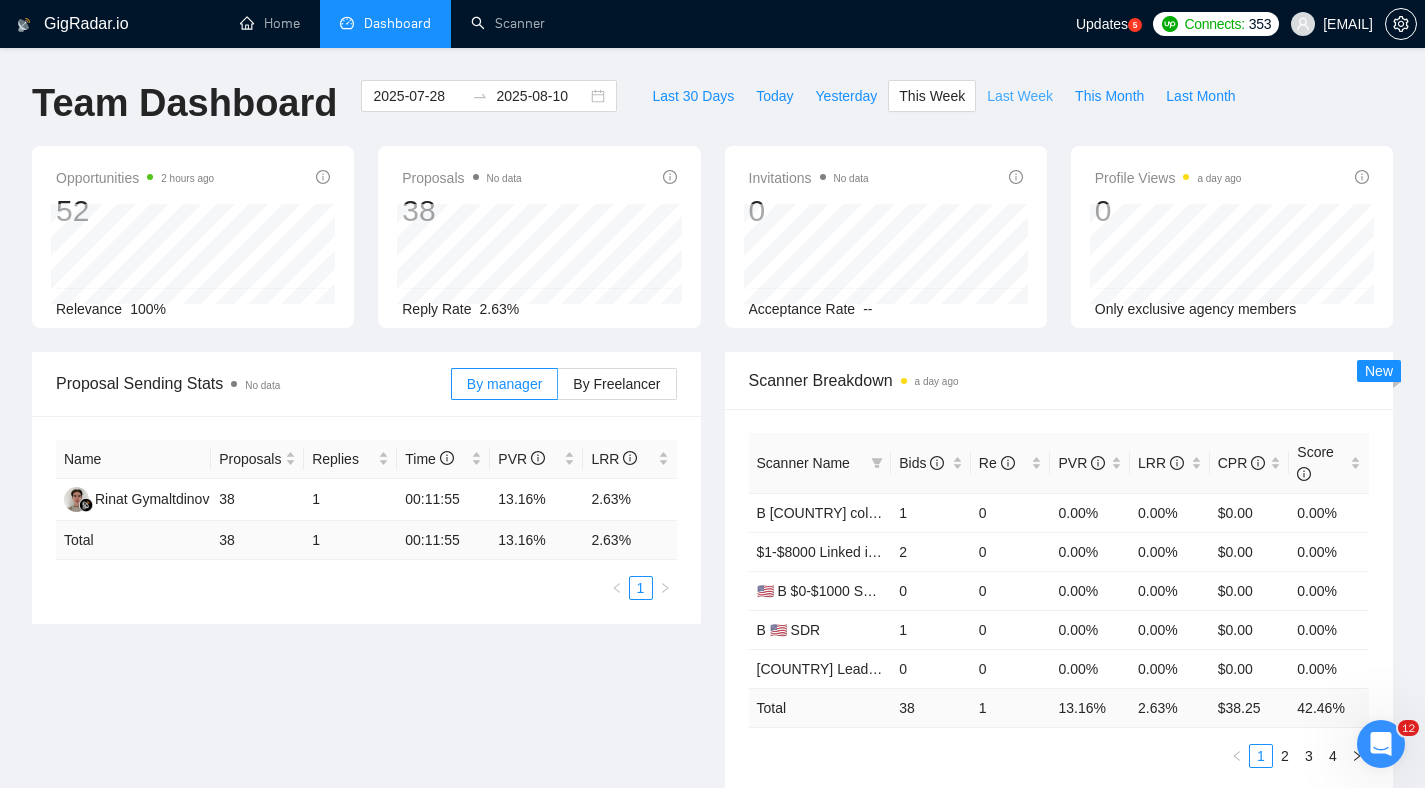 type on "2025-08-03" 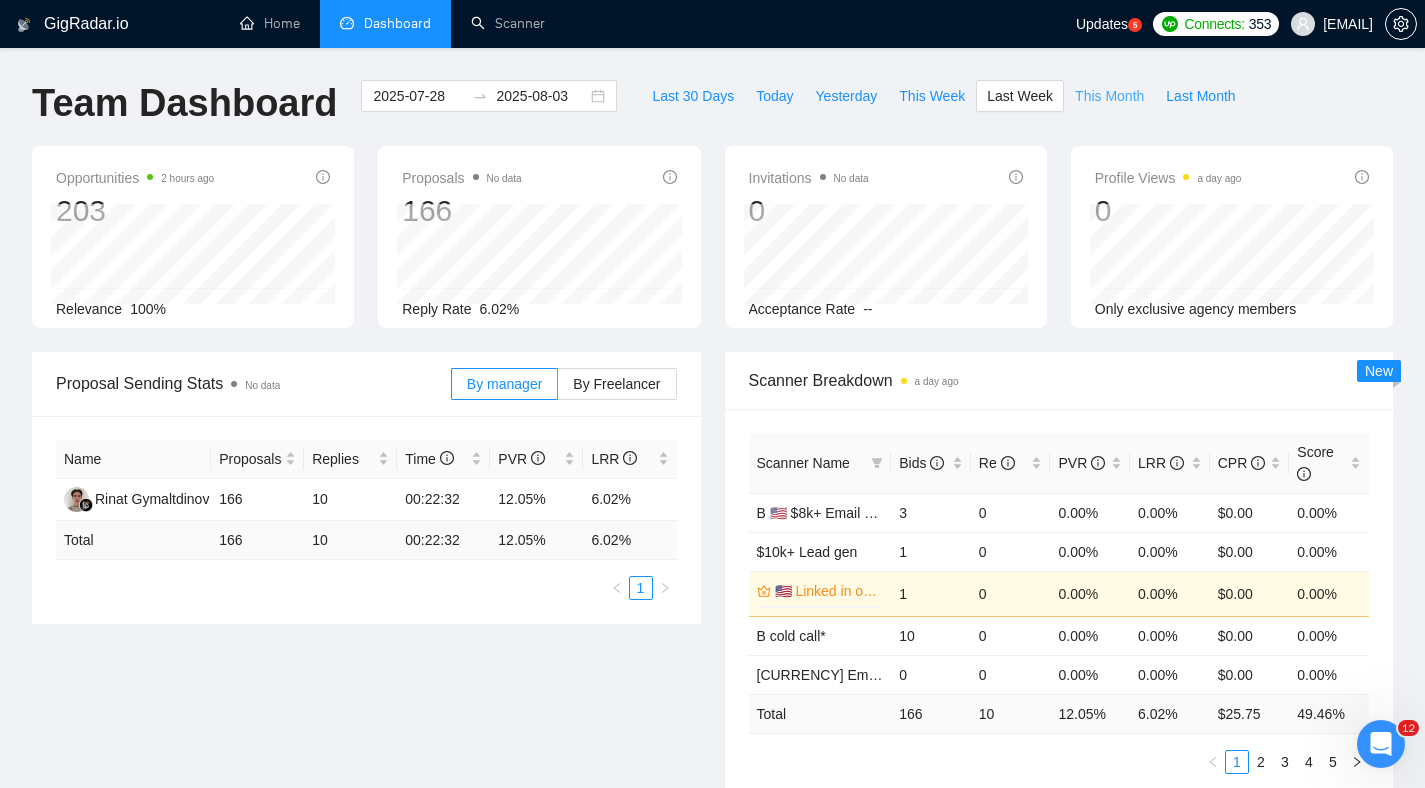 click on "This Month" at bounding box center (1109, 96) 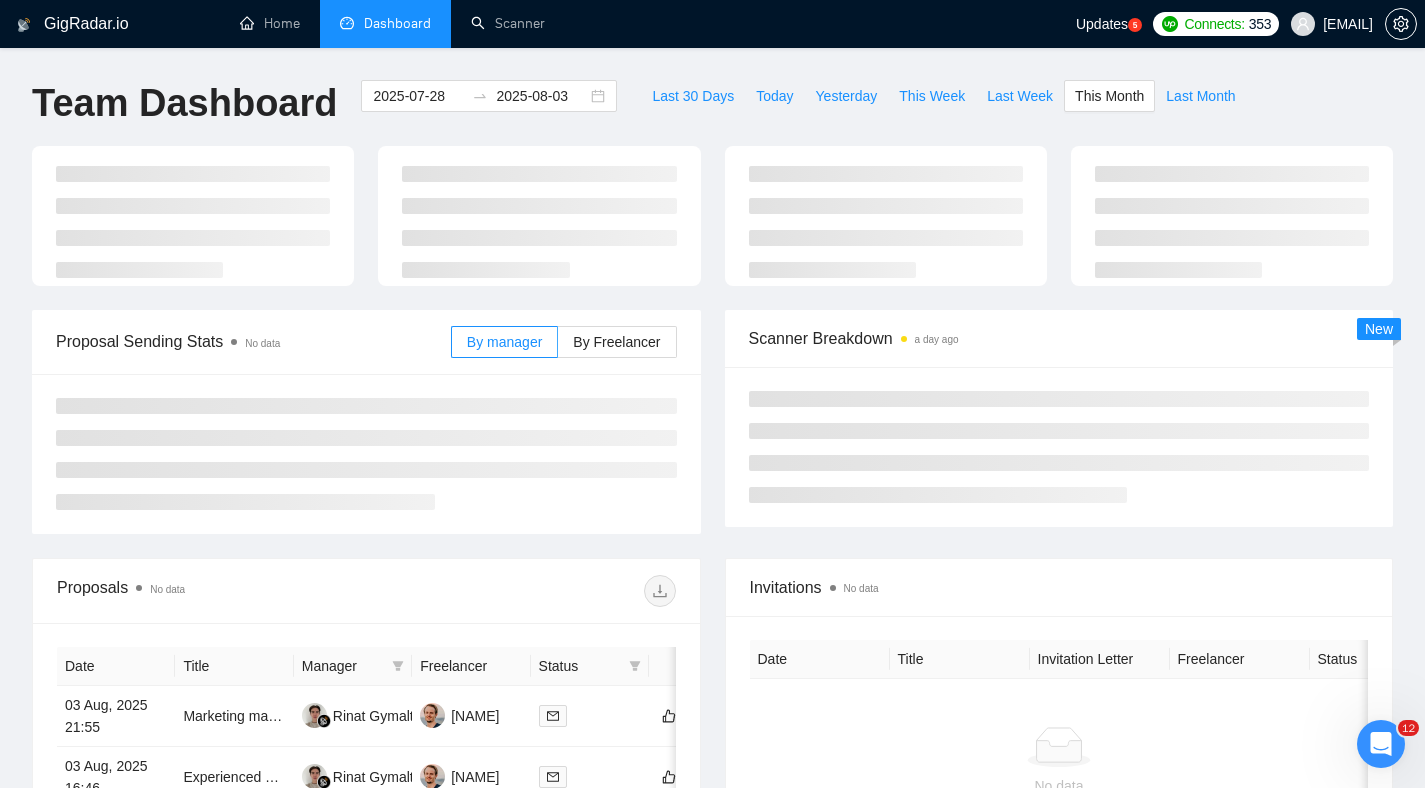 type on "2025-08-01" 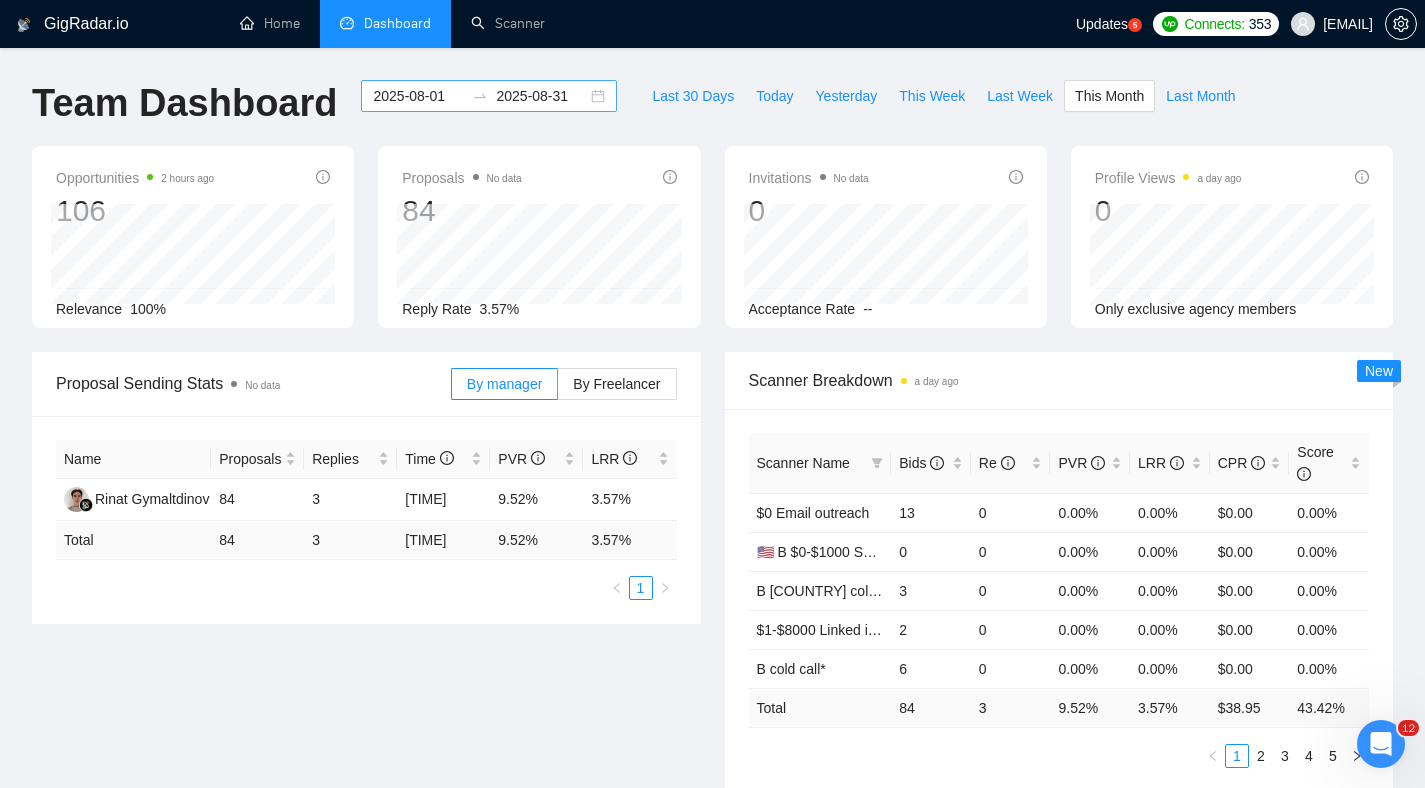 click on "[DATE] [DATE]" at bounding box center (489, 96) 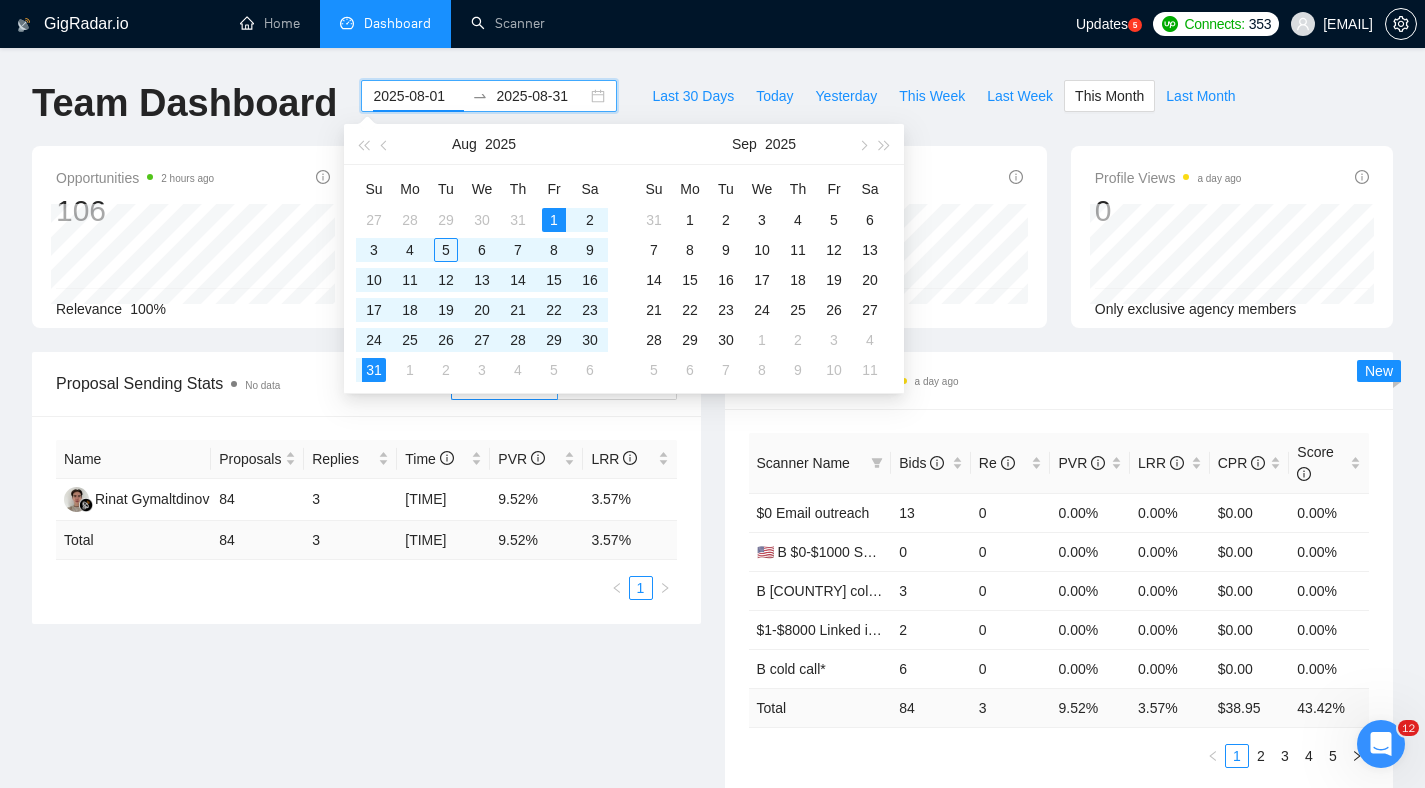 click on "[DATE] [DATE]" at bounding box center (489, 96) 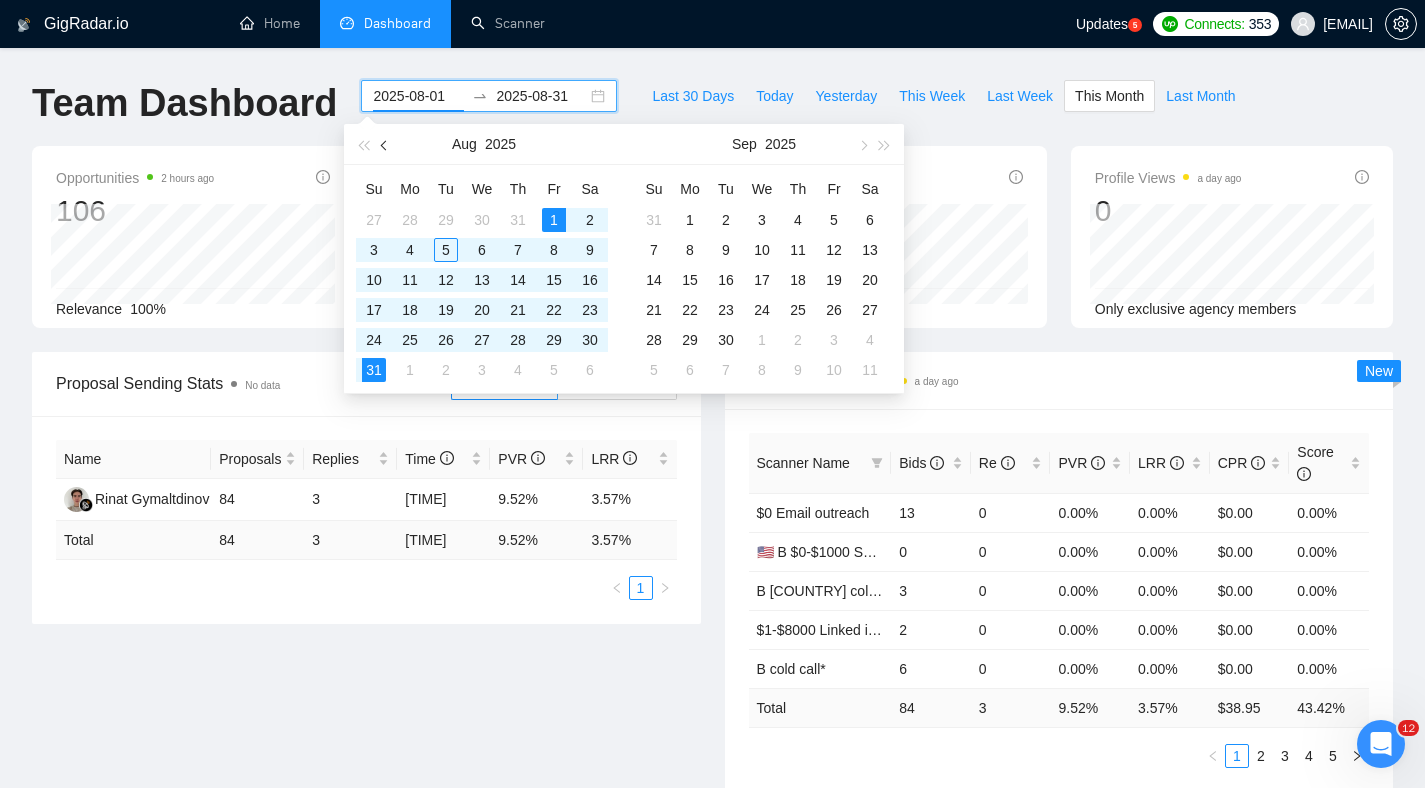 click at bounding box center [385, 144] 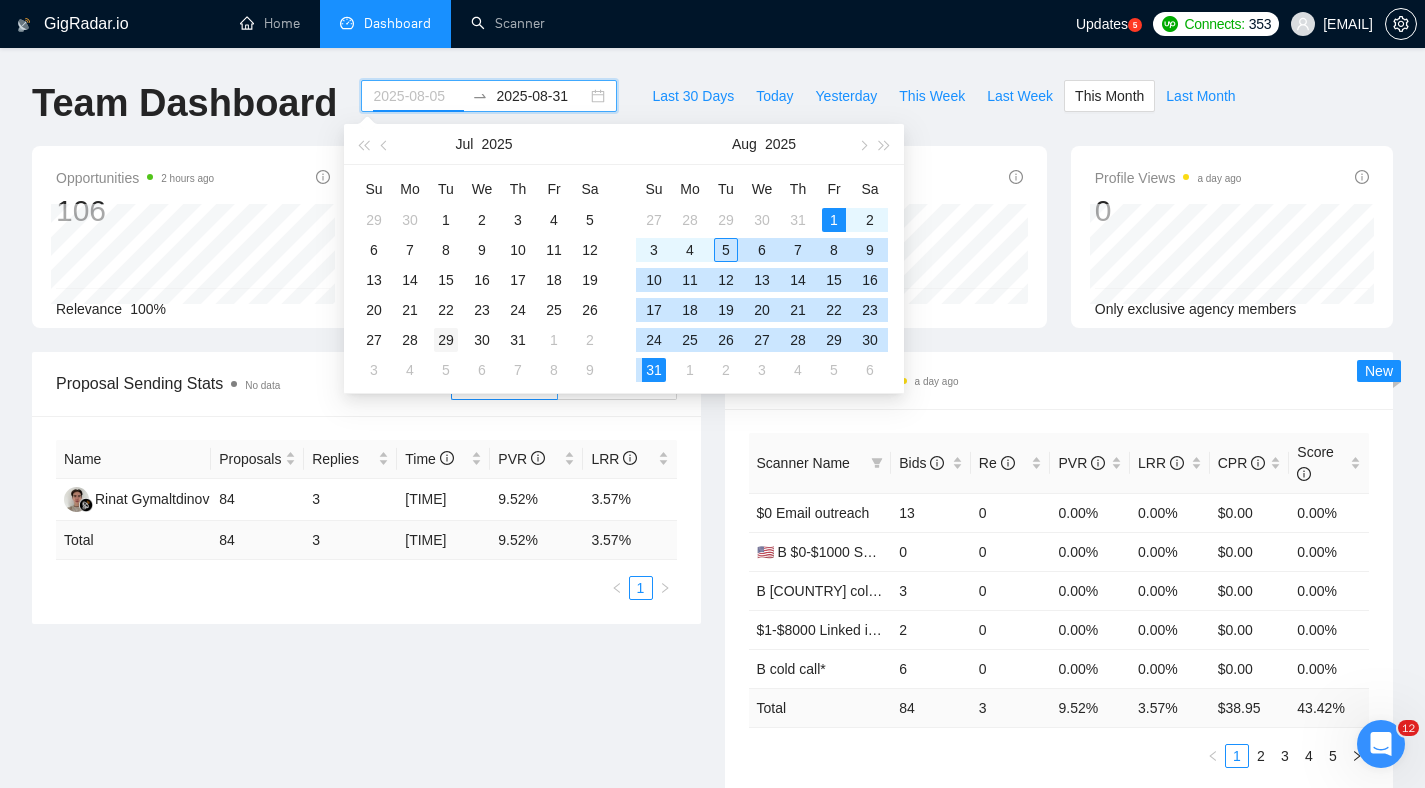 type on "2025-07-29" 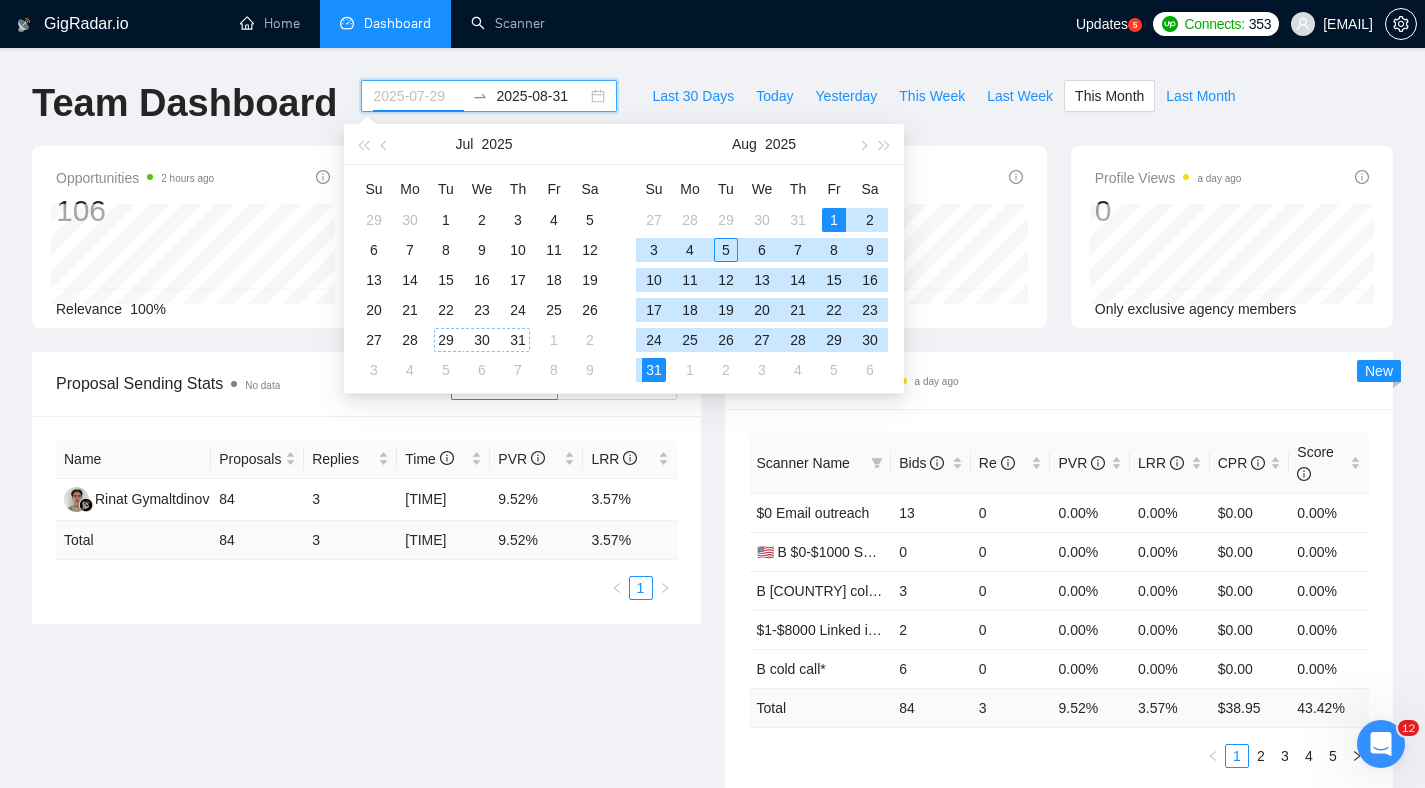 click on "29" at bounding box center (446, 340) 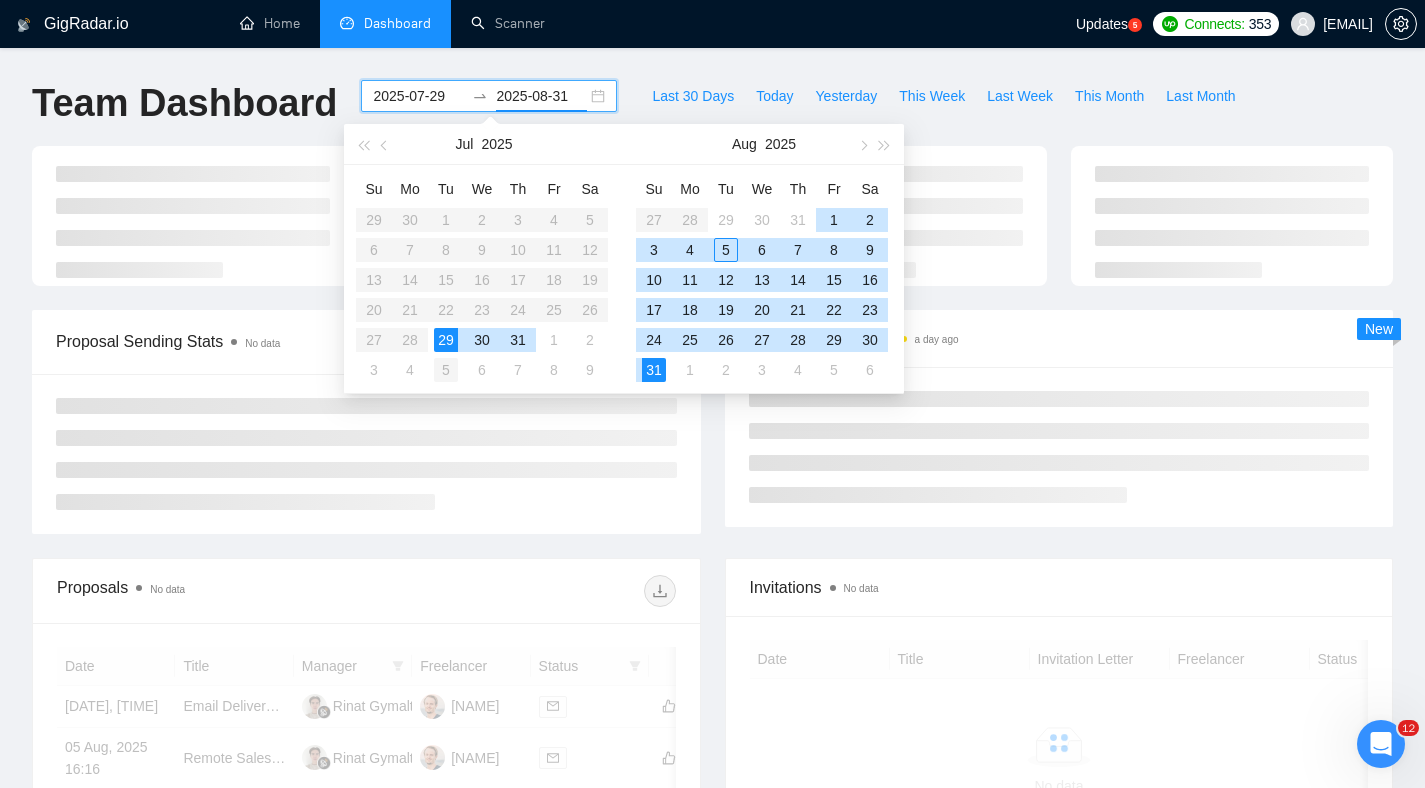 type on "2025-08-05" 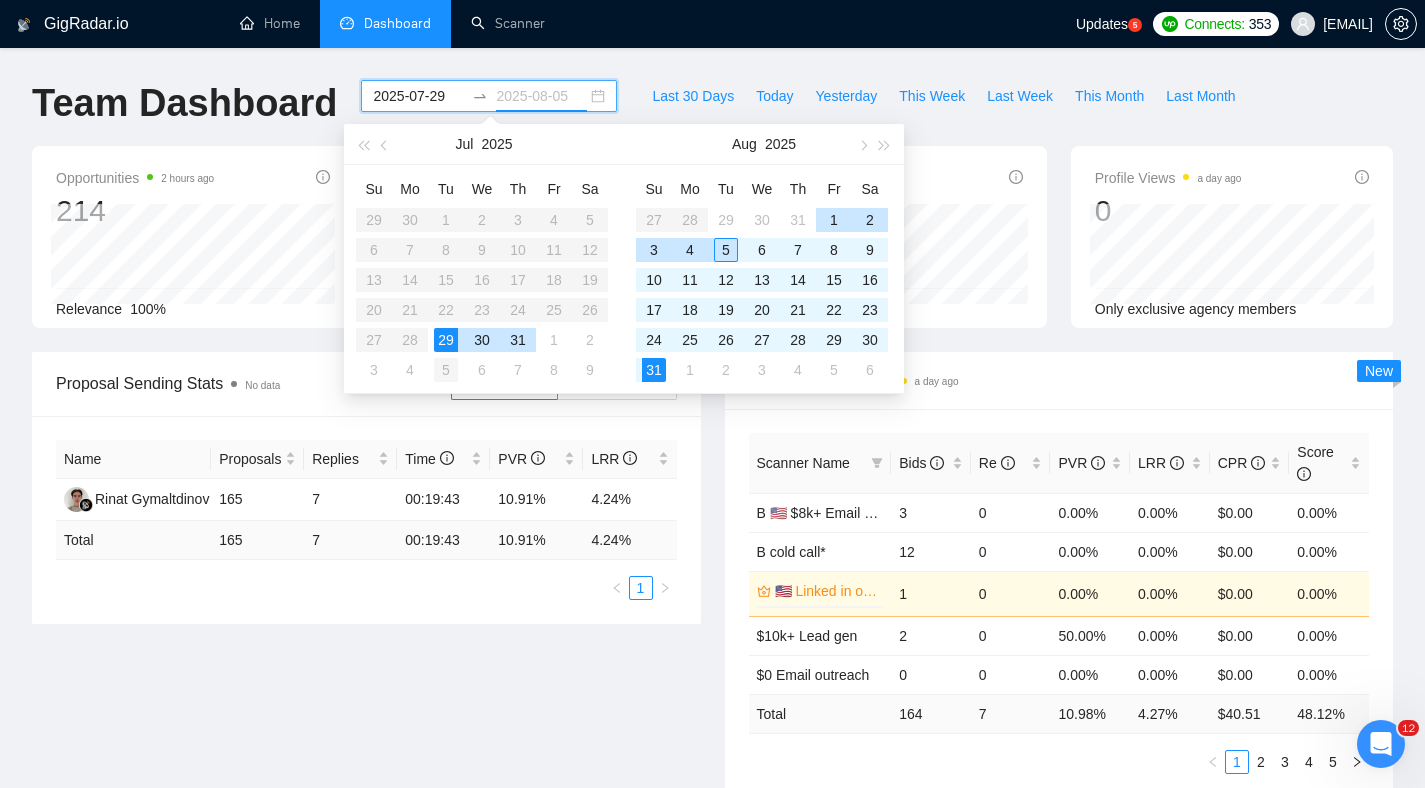 click on "5" at bounding box center (446, 370) 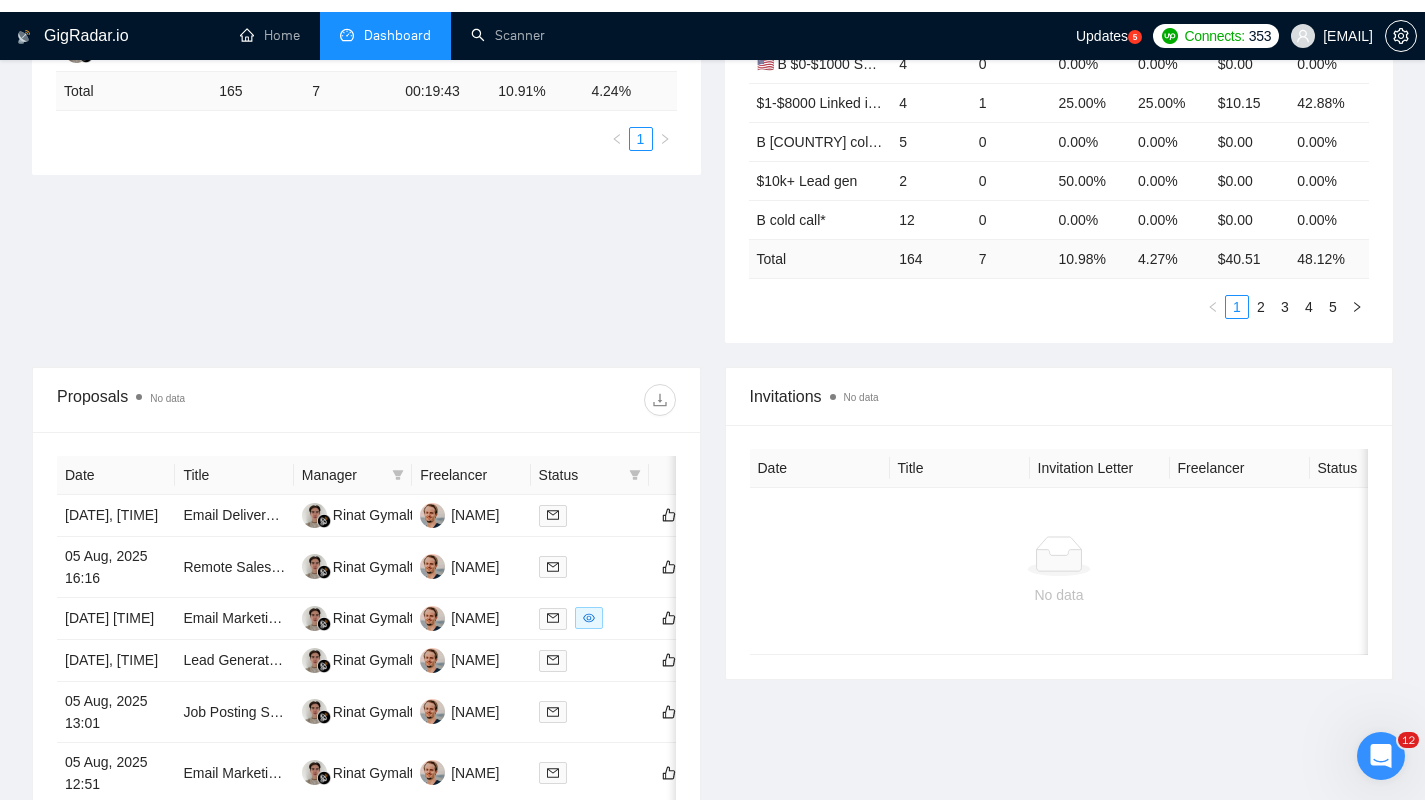 scroll, scrollTop: 469, scrollLeft: 0, axis: vertical 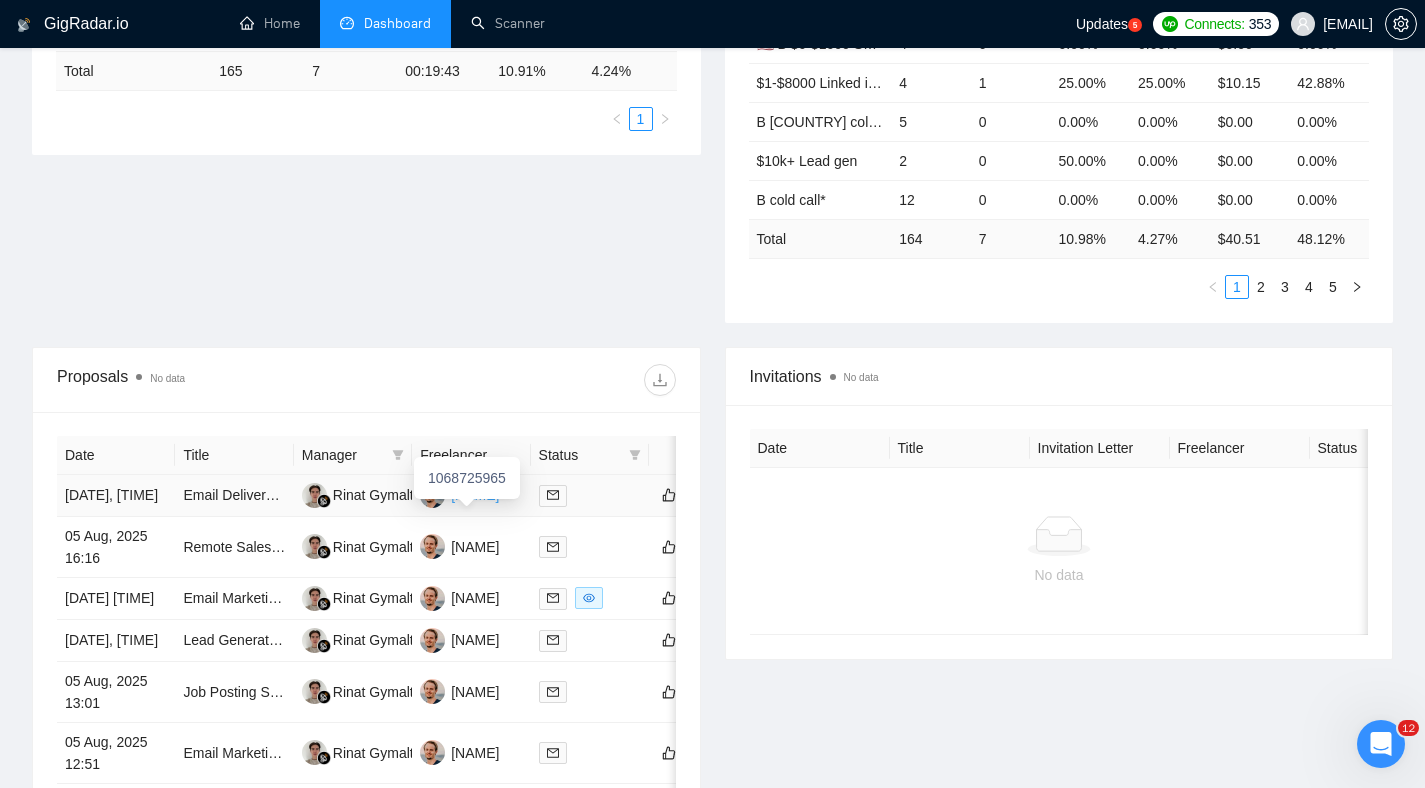 click on "[NAME]" at bounding box center [475, 495] 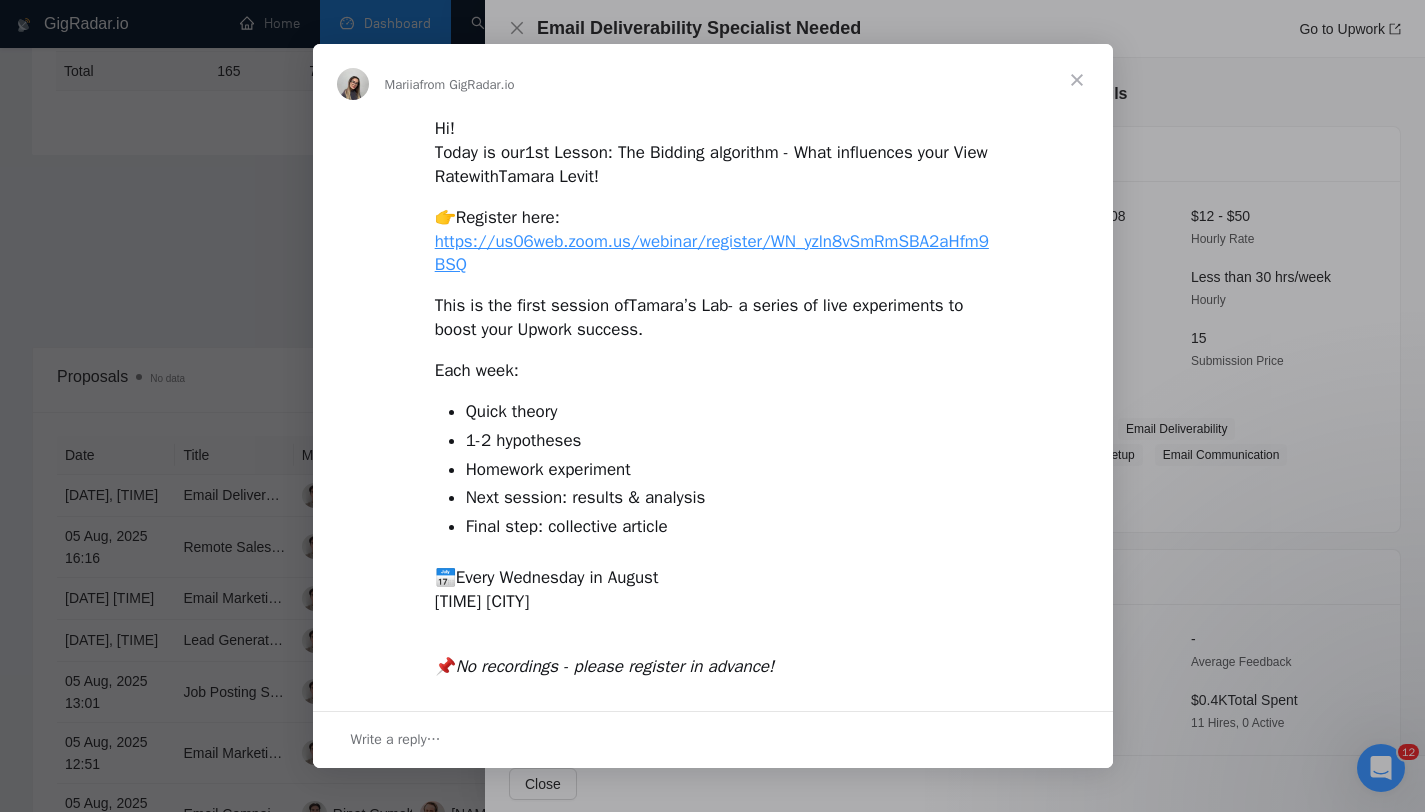 scroll, scrollTop: 0, scrollLeft: 0, axis: both 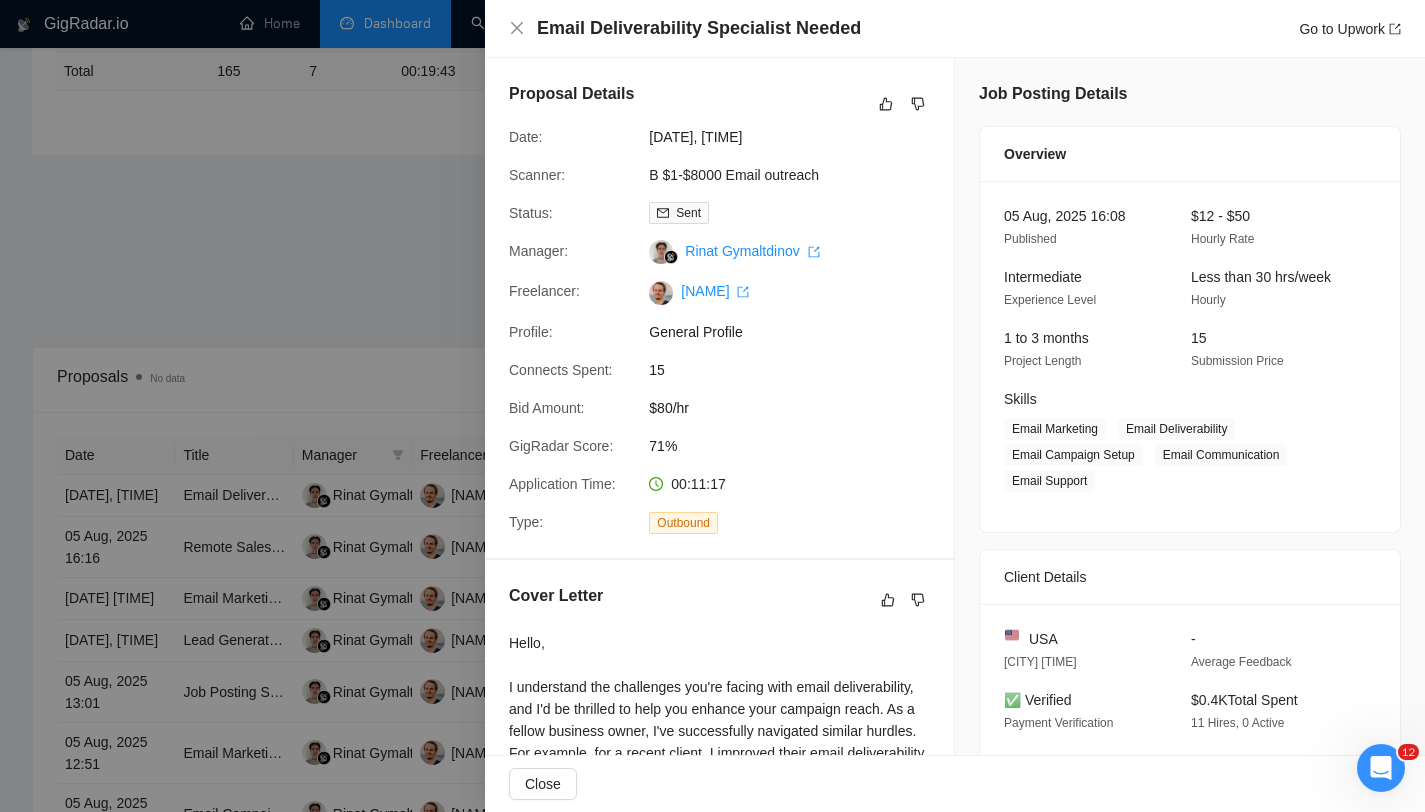 click at bounding box center (712, 406) 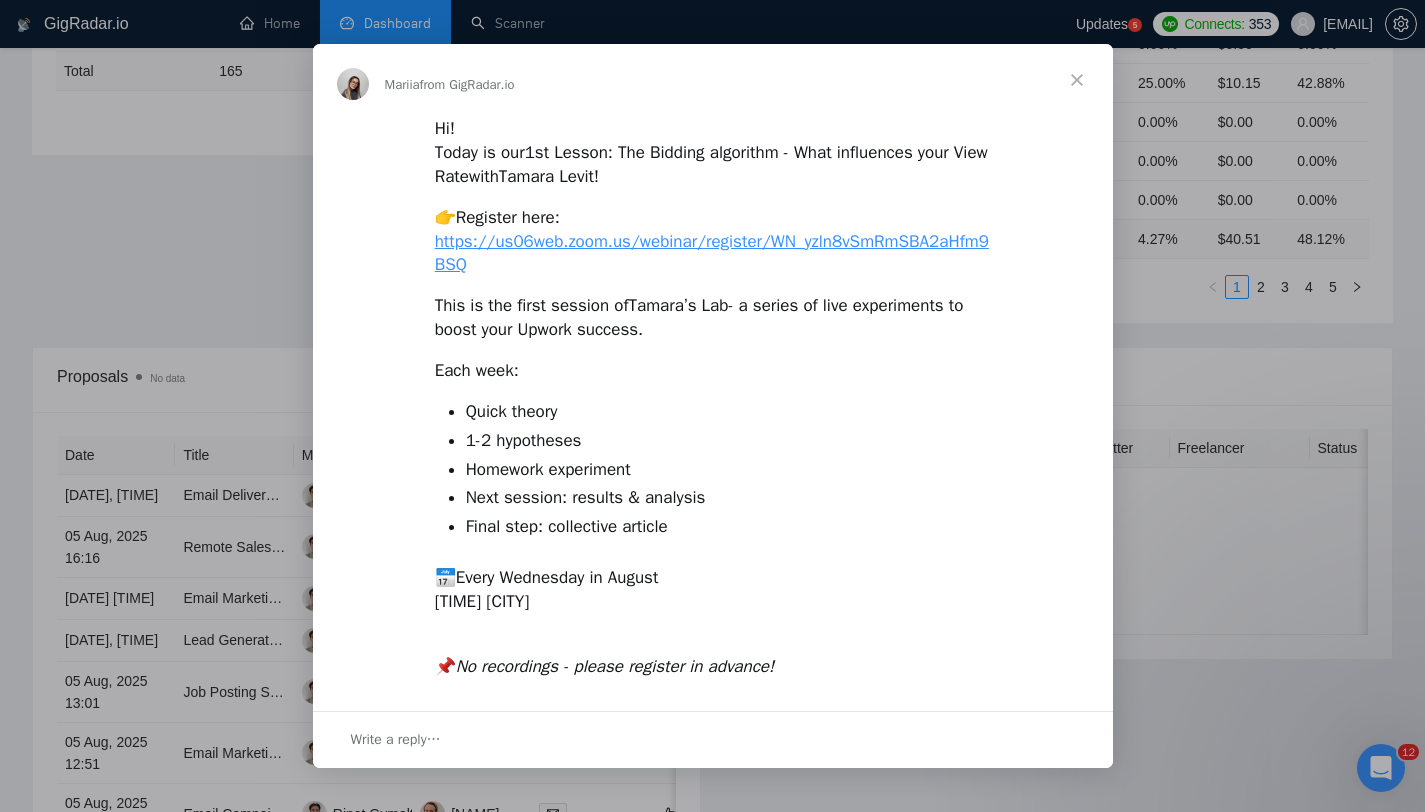 scroll, scrollTop: 0, scrollLeft: 0, axis: both 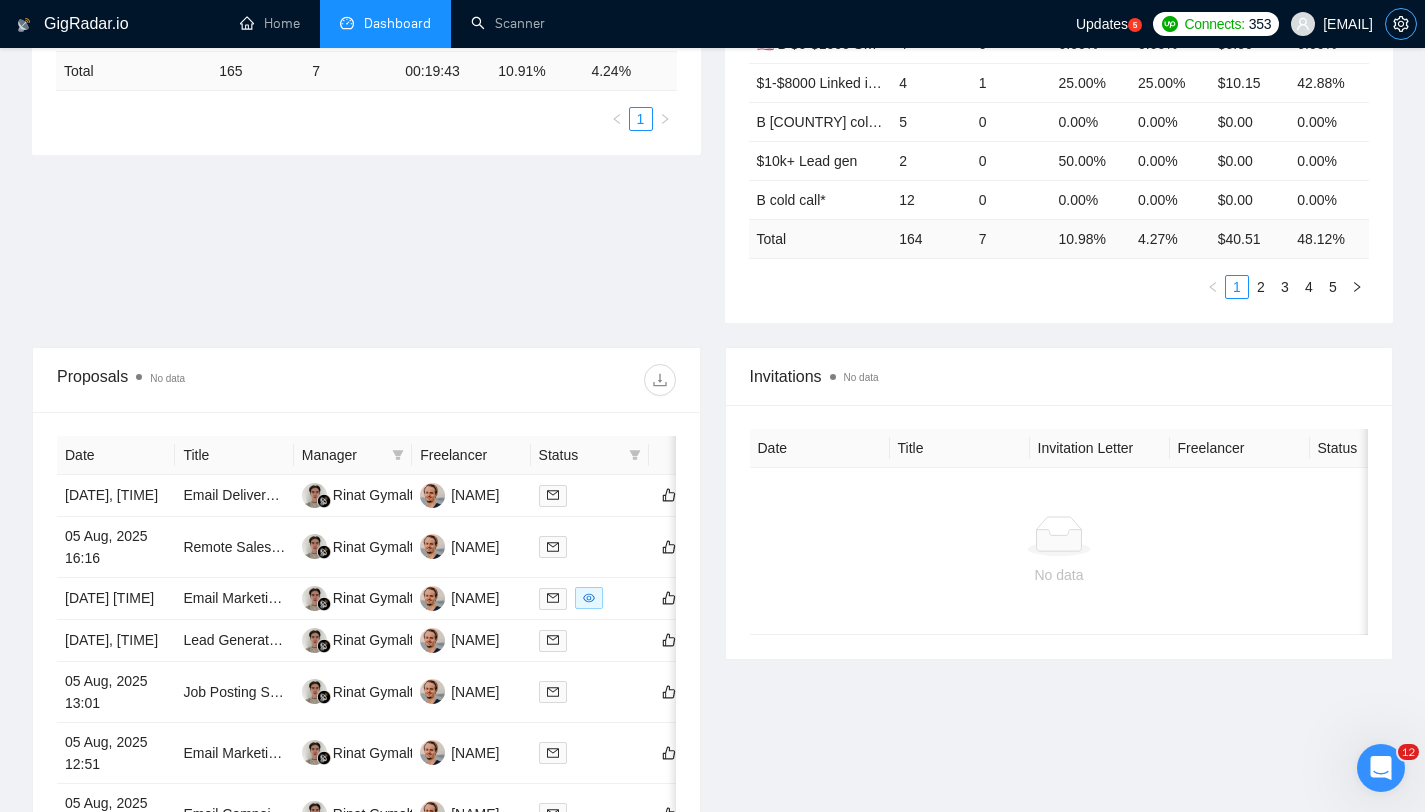 click 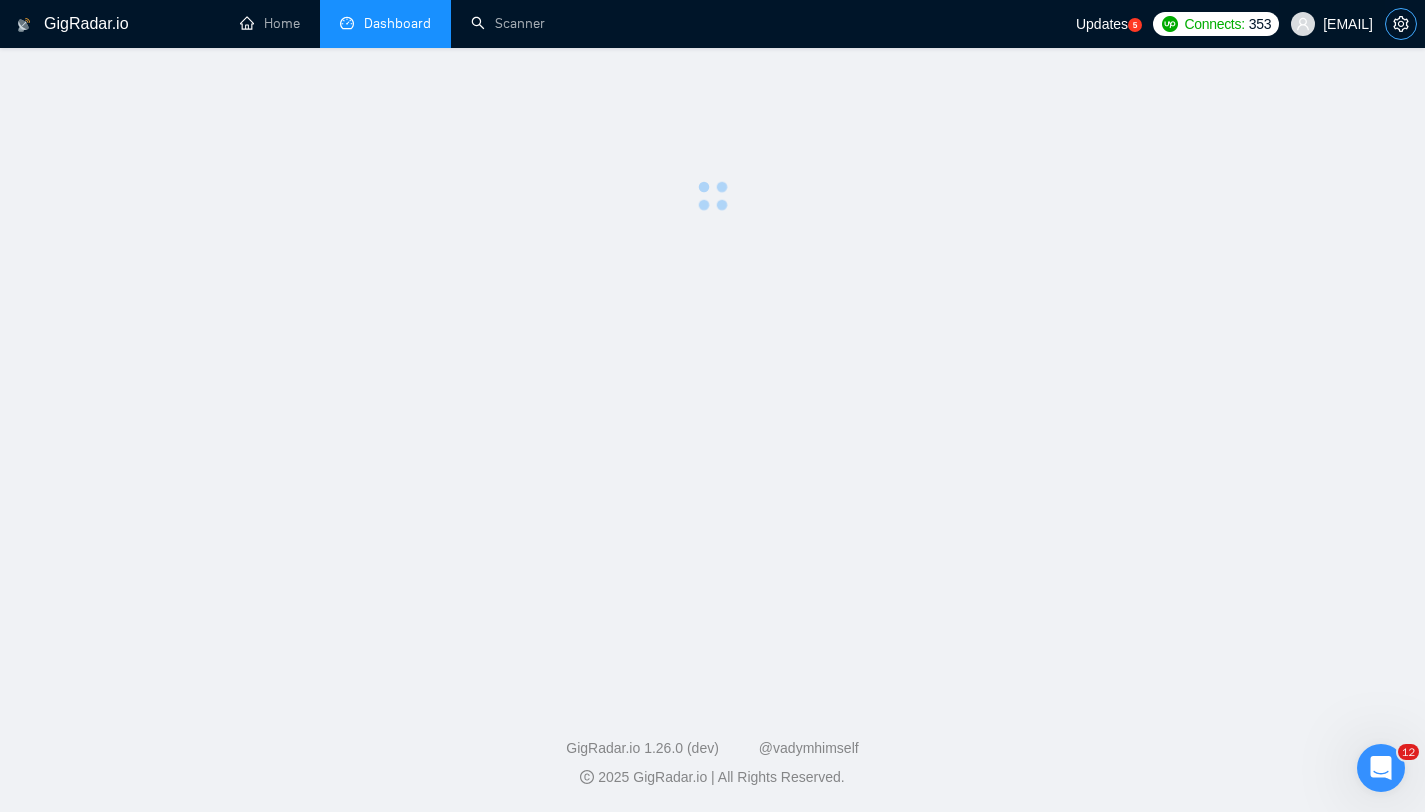 scroll, scrollTop: 0, scrollLeft: 0, axis: both 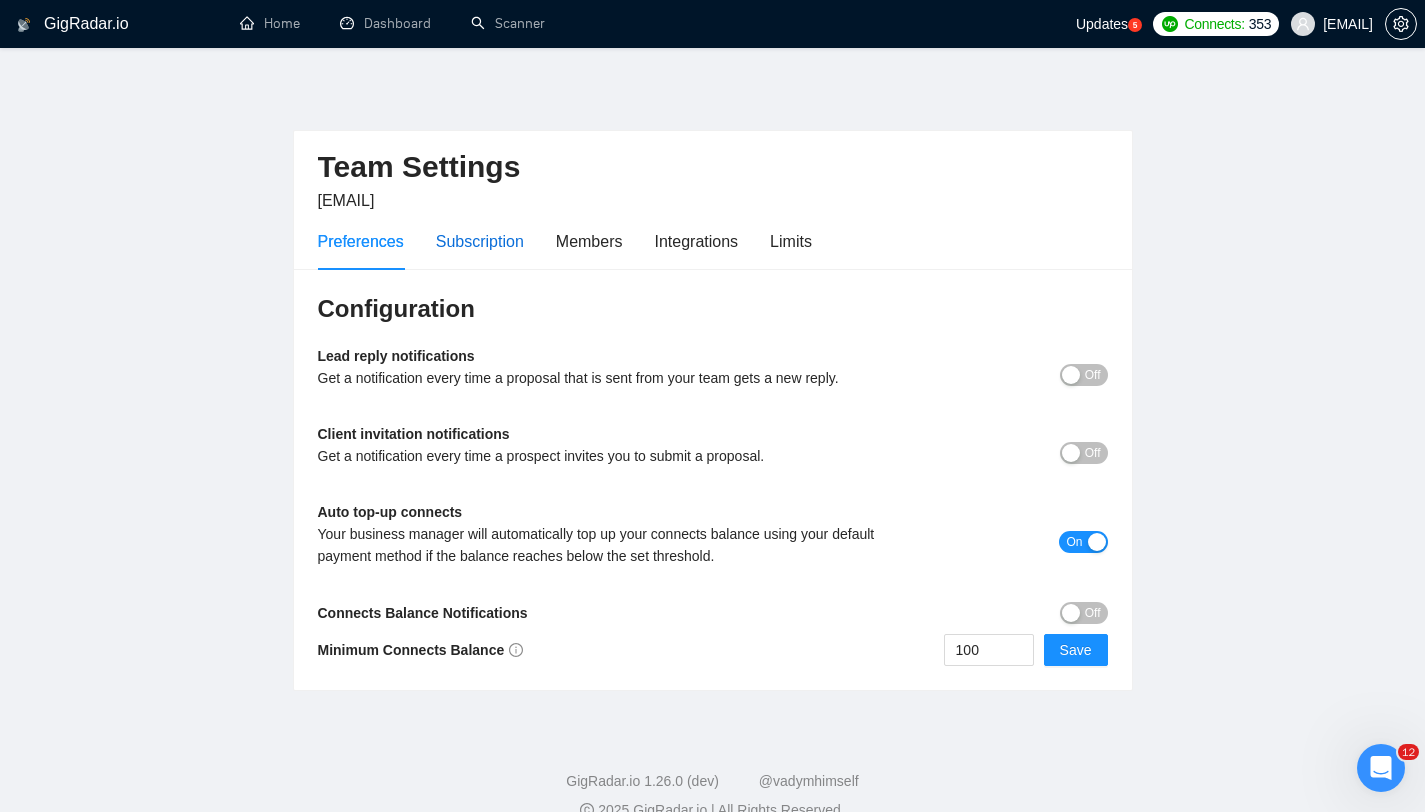 click on "Subscription" at bounding box center [480, 241] 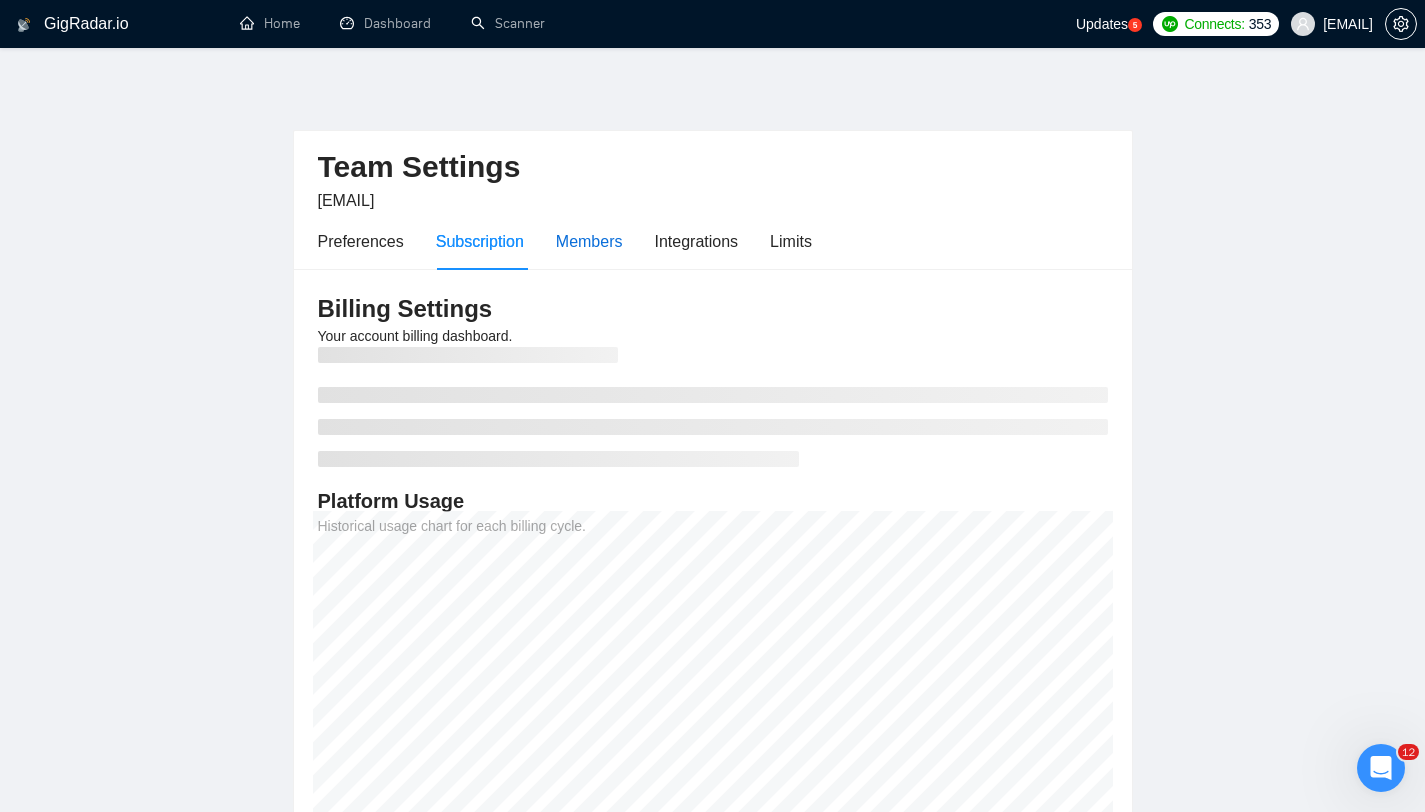 click on "Members" at bounding box center [589, 241] 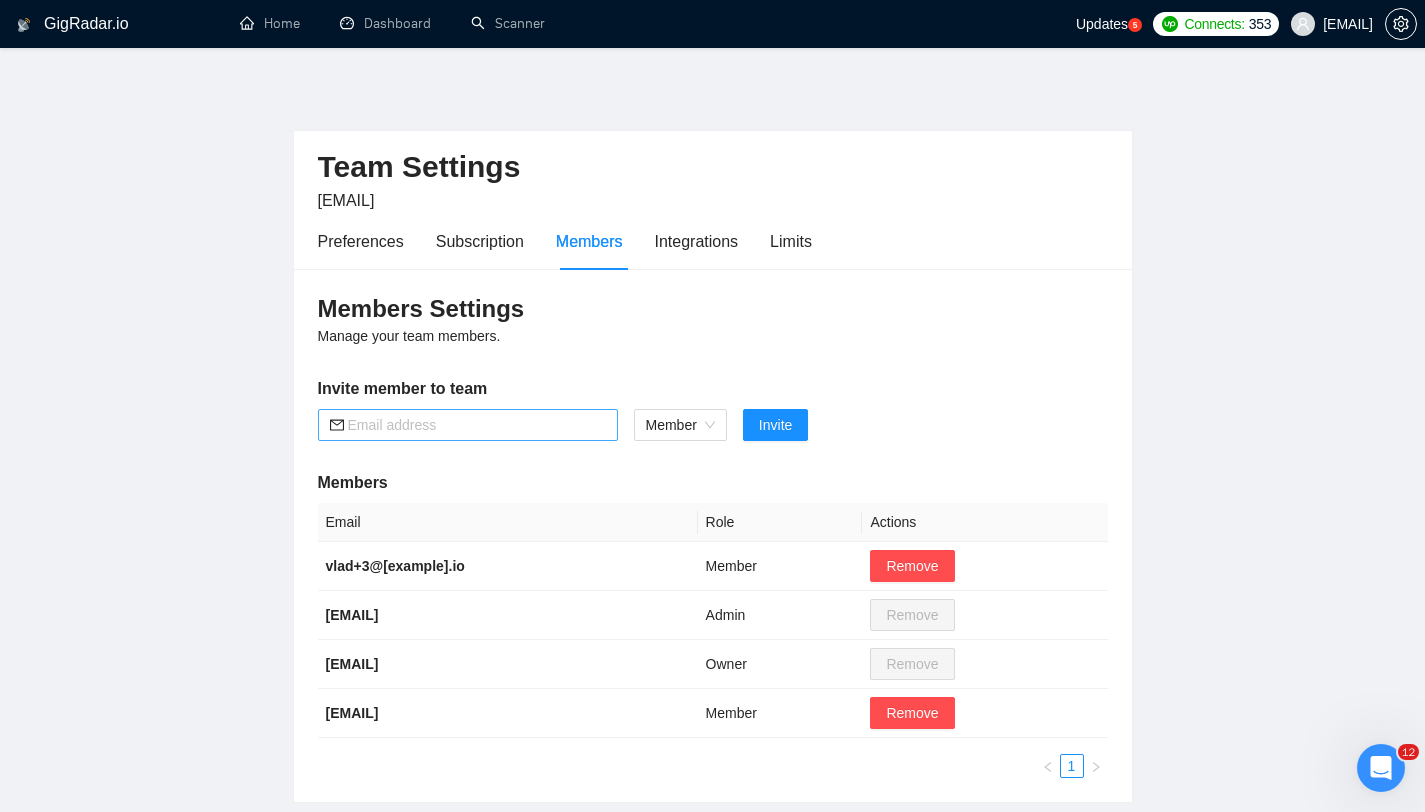 click at bounding box center (477, 425) 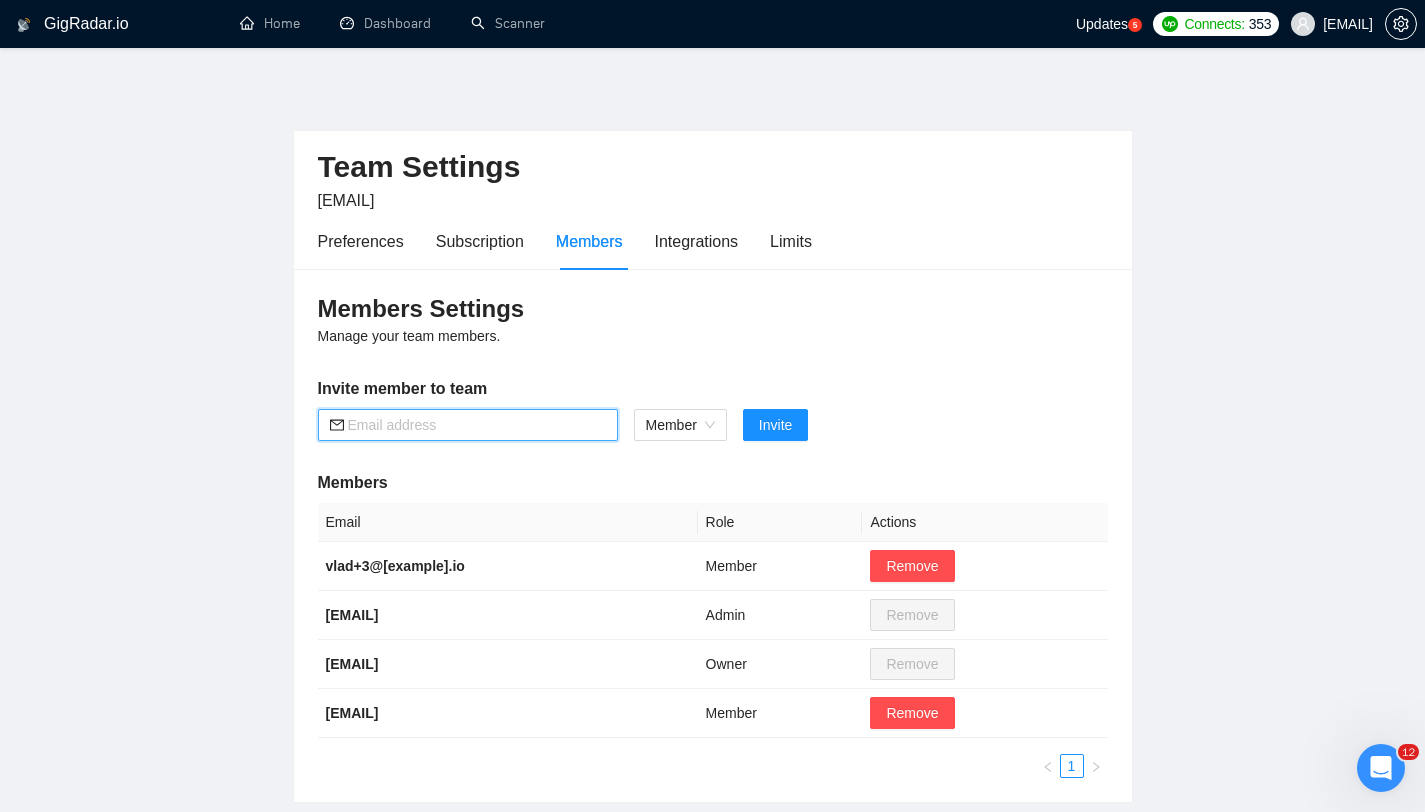paste on "[EMAIL]" 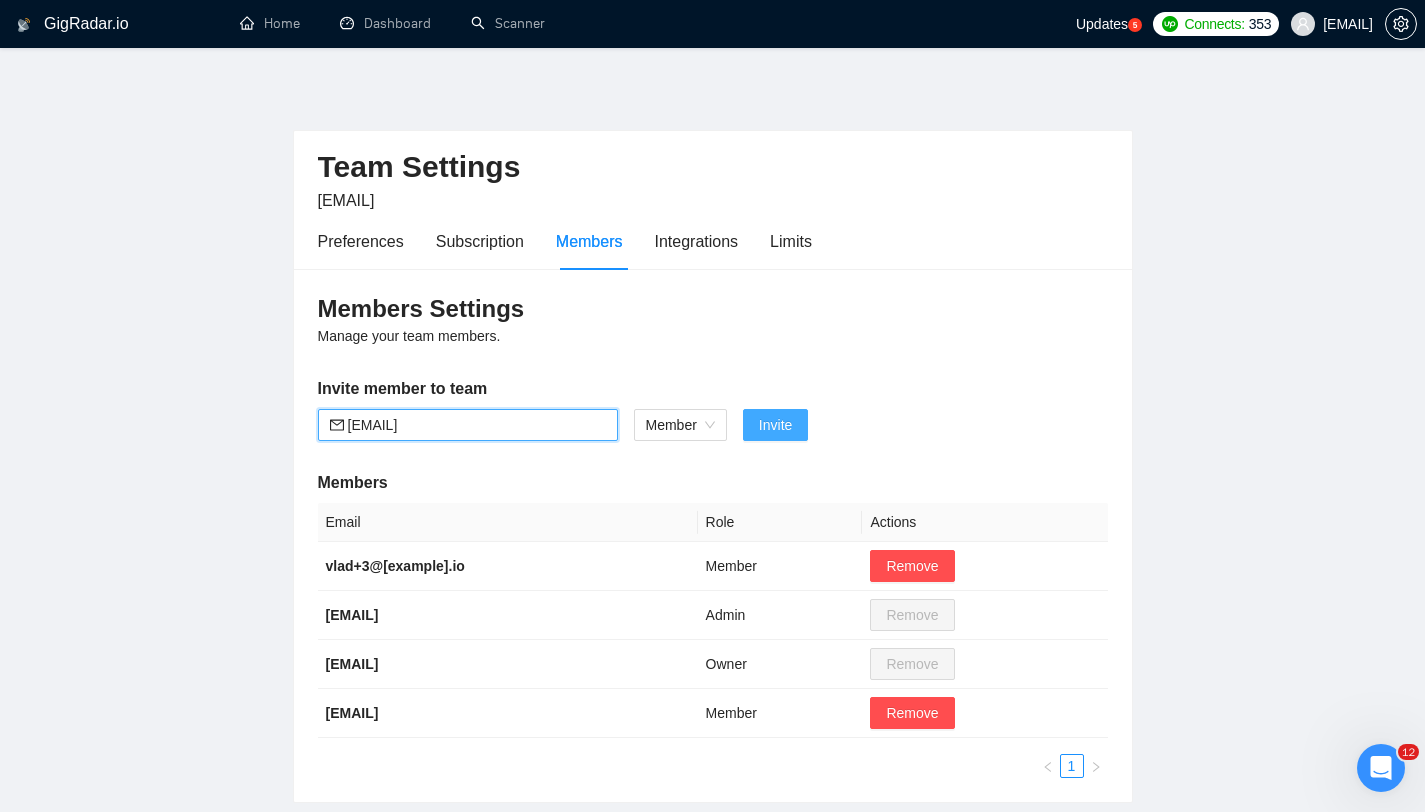 type on "[EMAIL]" 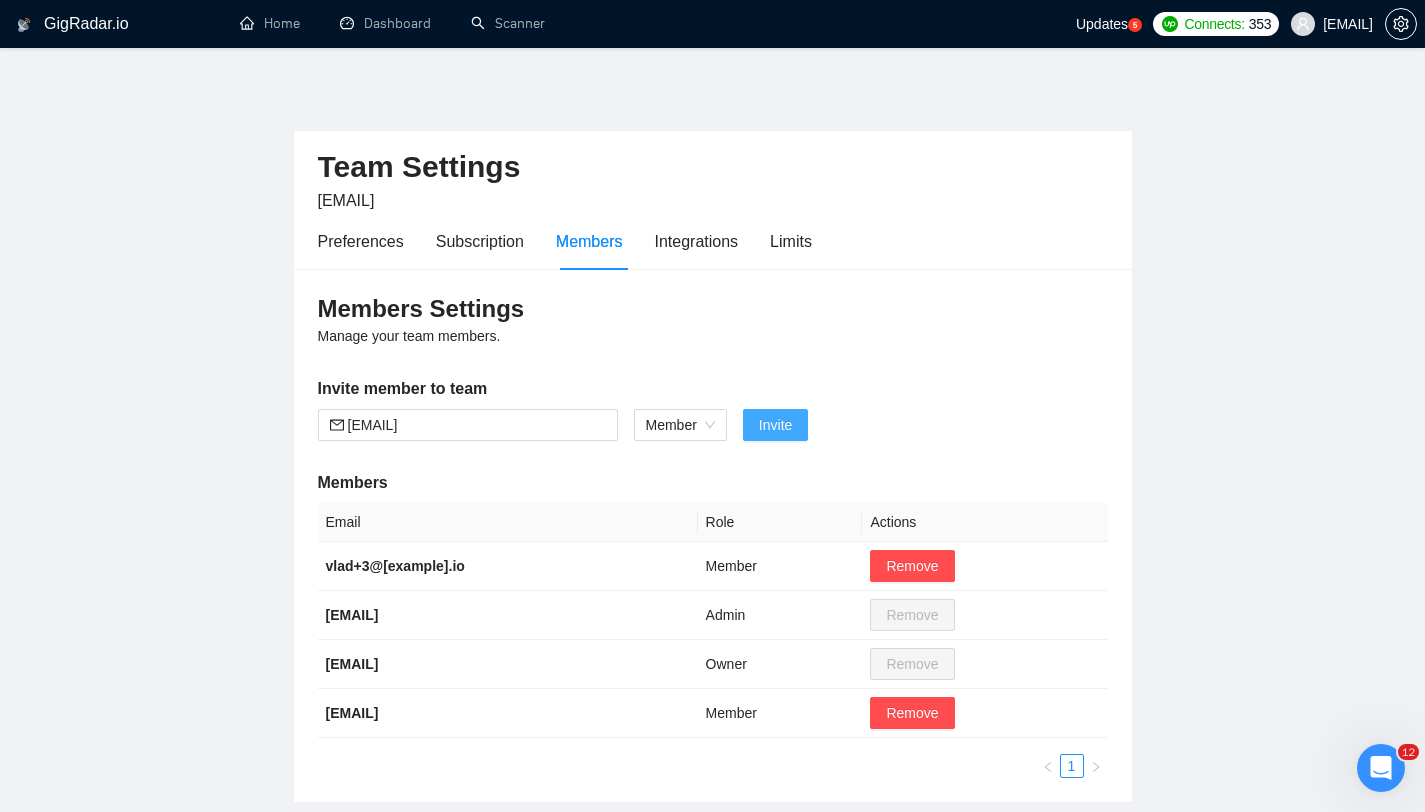 click on "Invite" at bounding box center [775, 425] 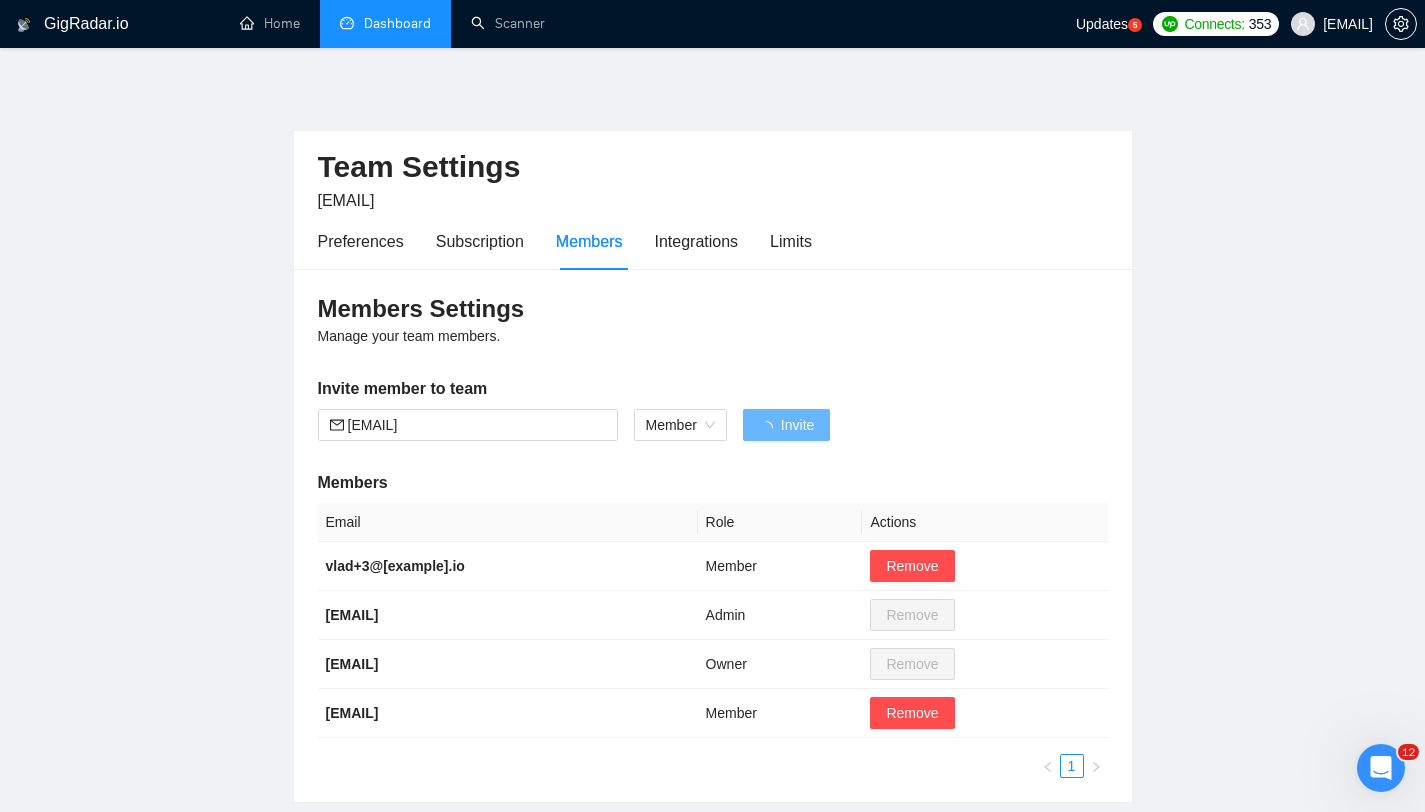 click on "Dashboard" at bounding box center (385, 23) 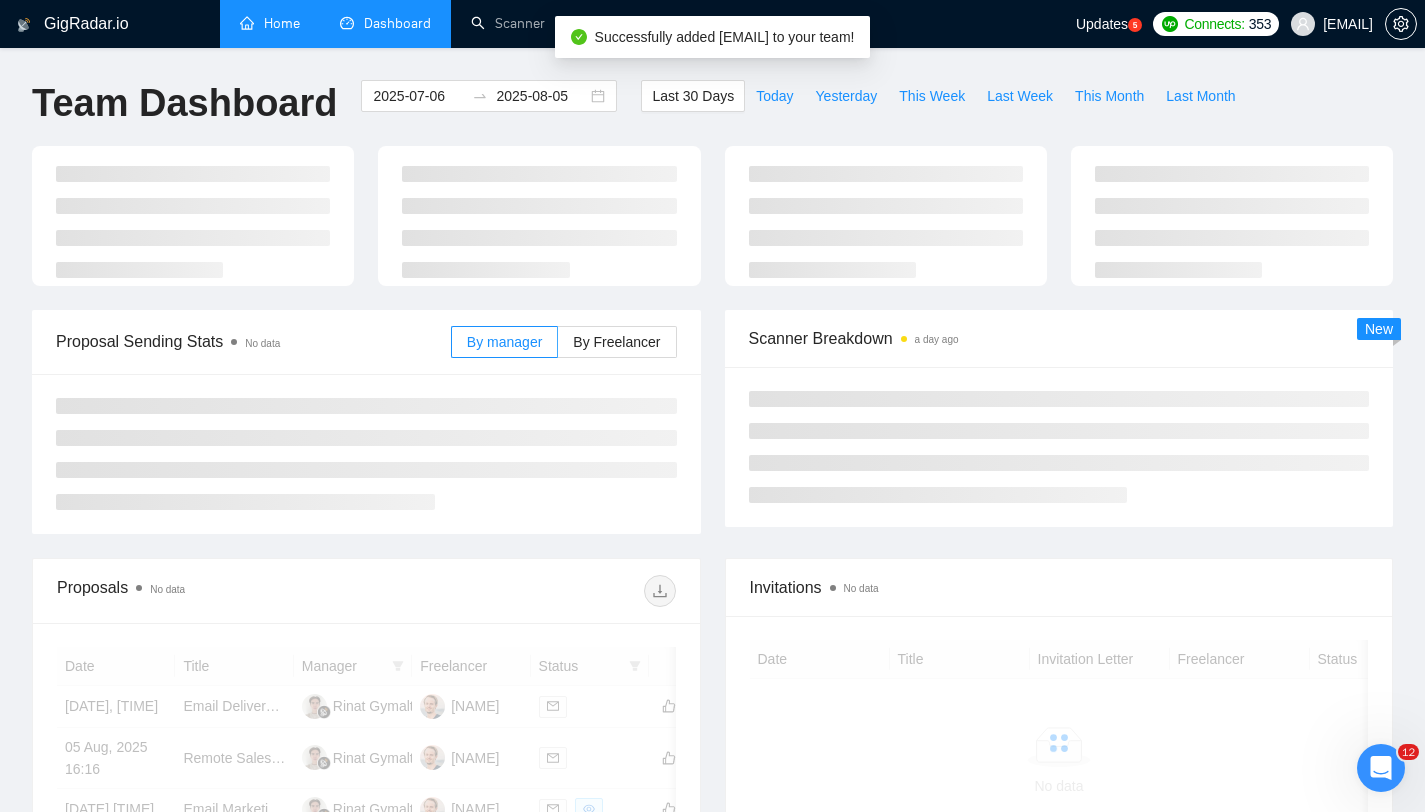 click on "Home" at bounding box center (270, 23) 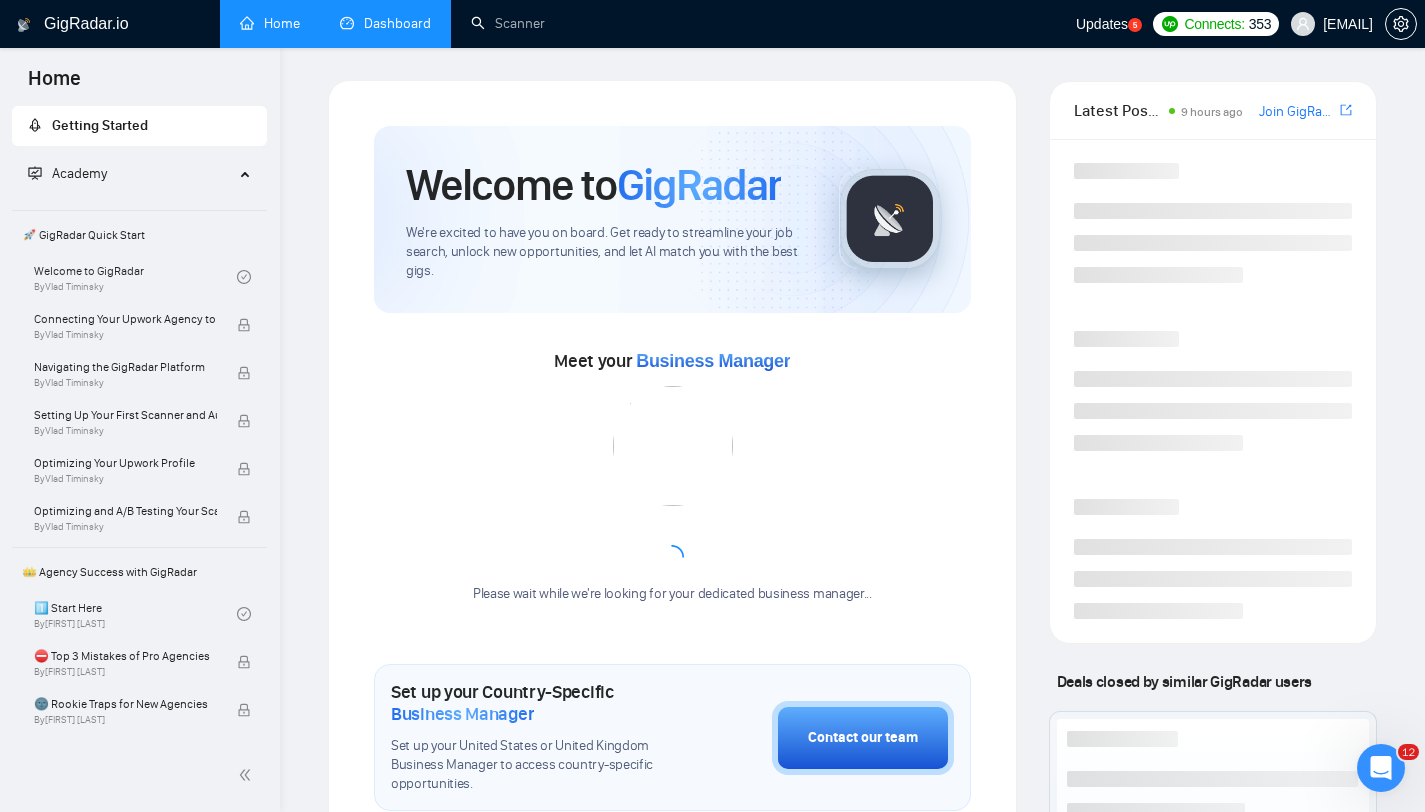 click on "Dashboard" at bounding box center (385, 23) 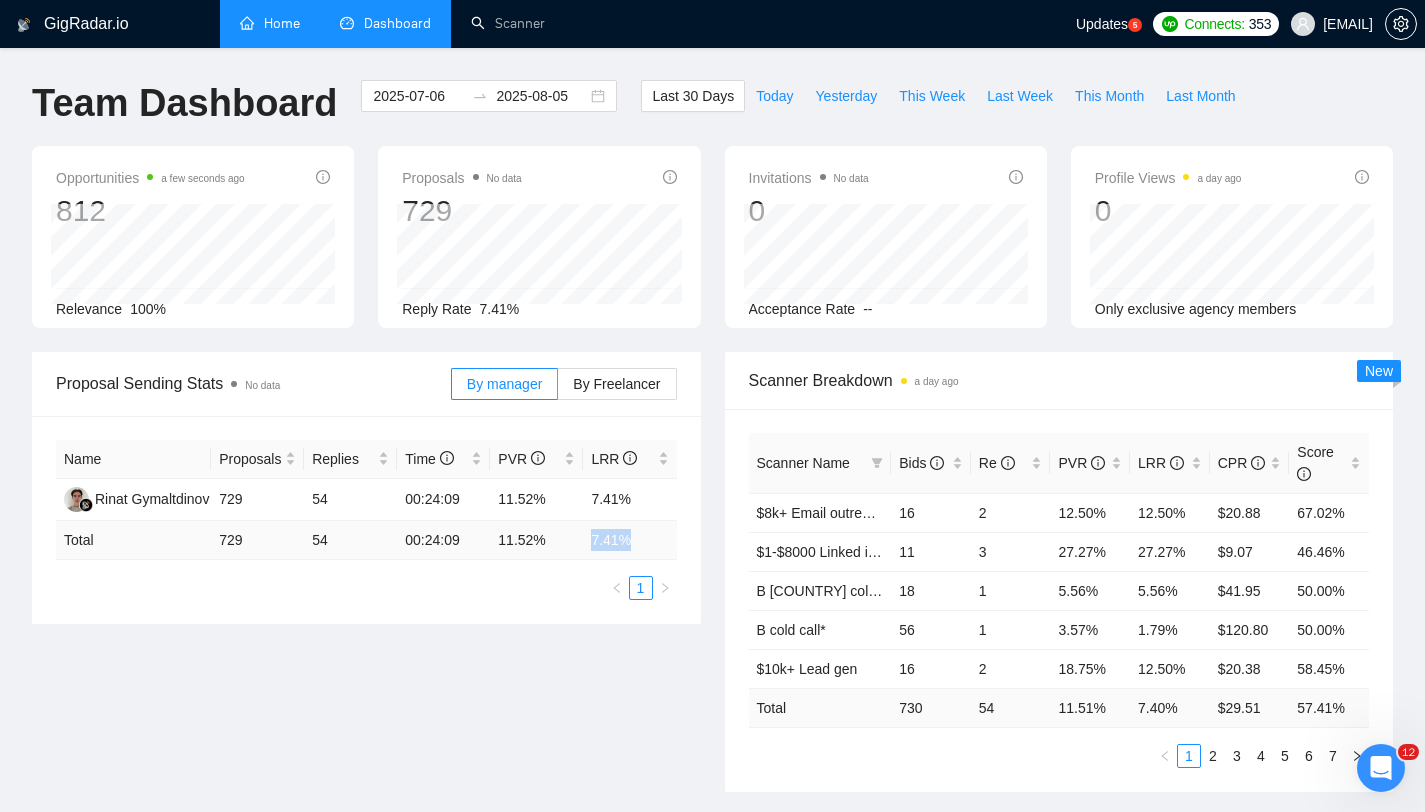 drag, startPoint x: 584, startPoint y: 539, endPoint x: 638, endPoint y: 537, distance: 54.037025 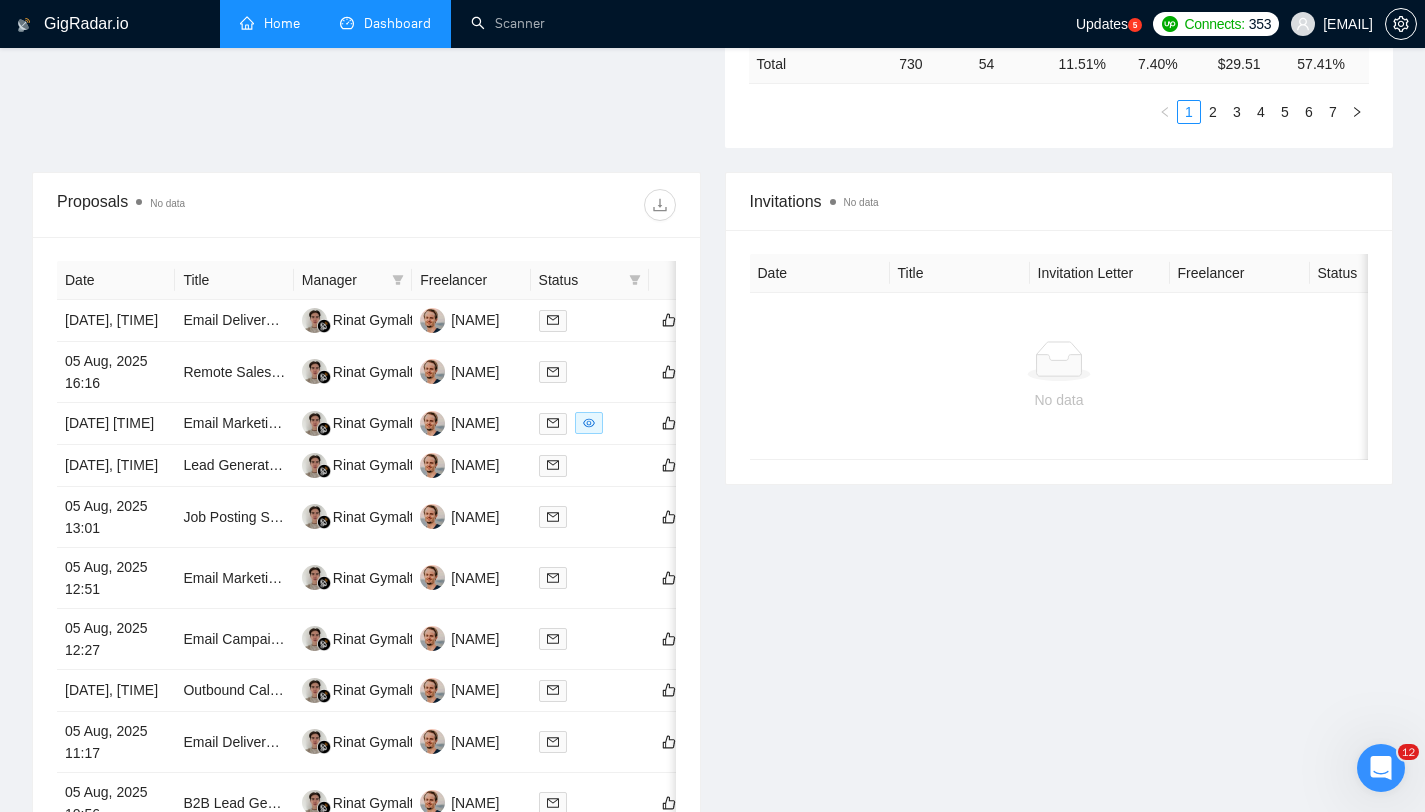 scroll, scrollTop: 655, scrollLeft: 0, axis: vertical 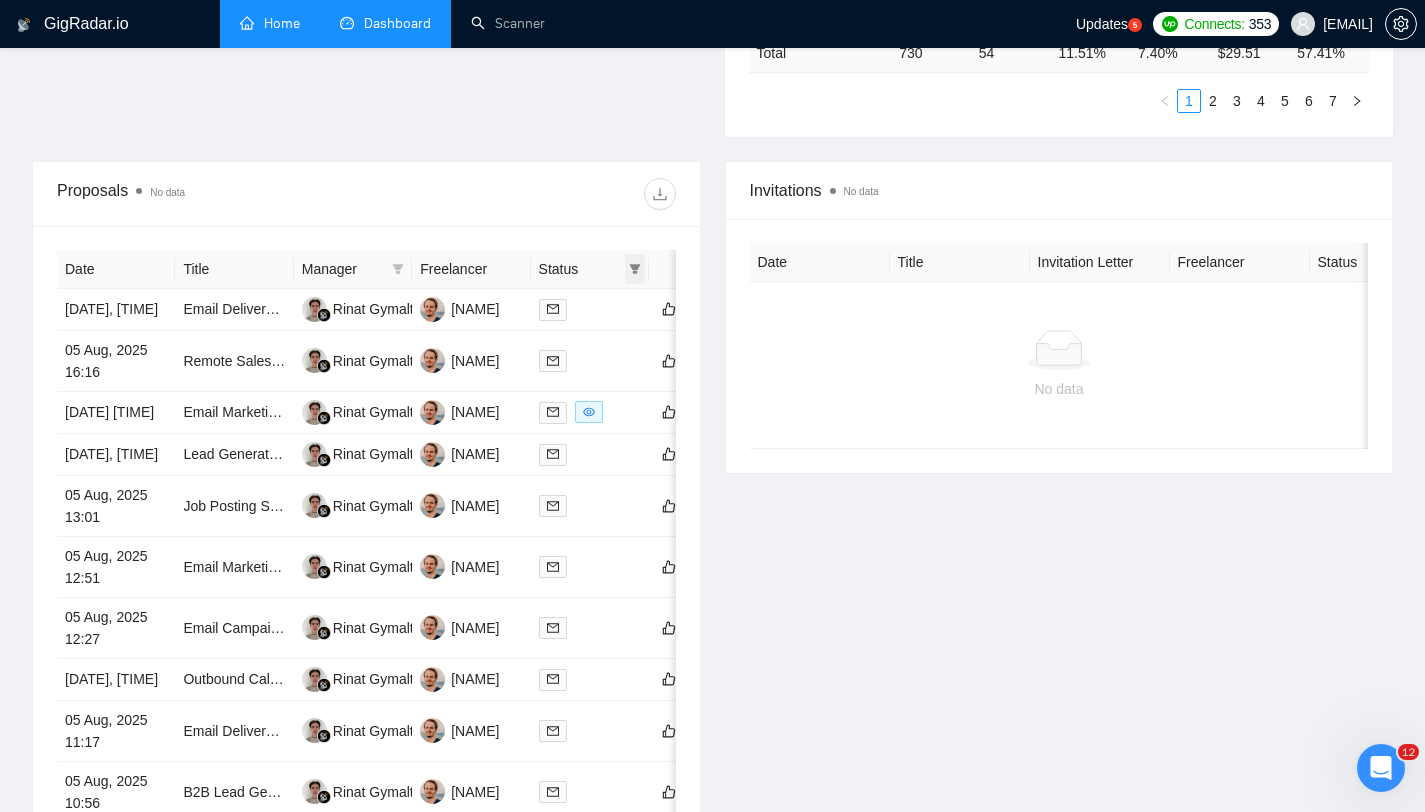 click 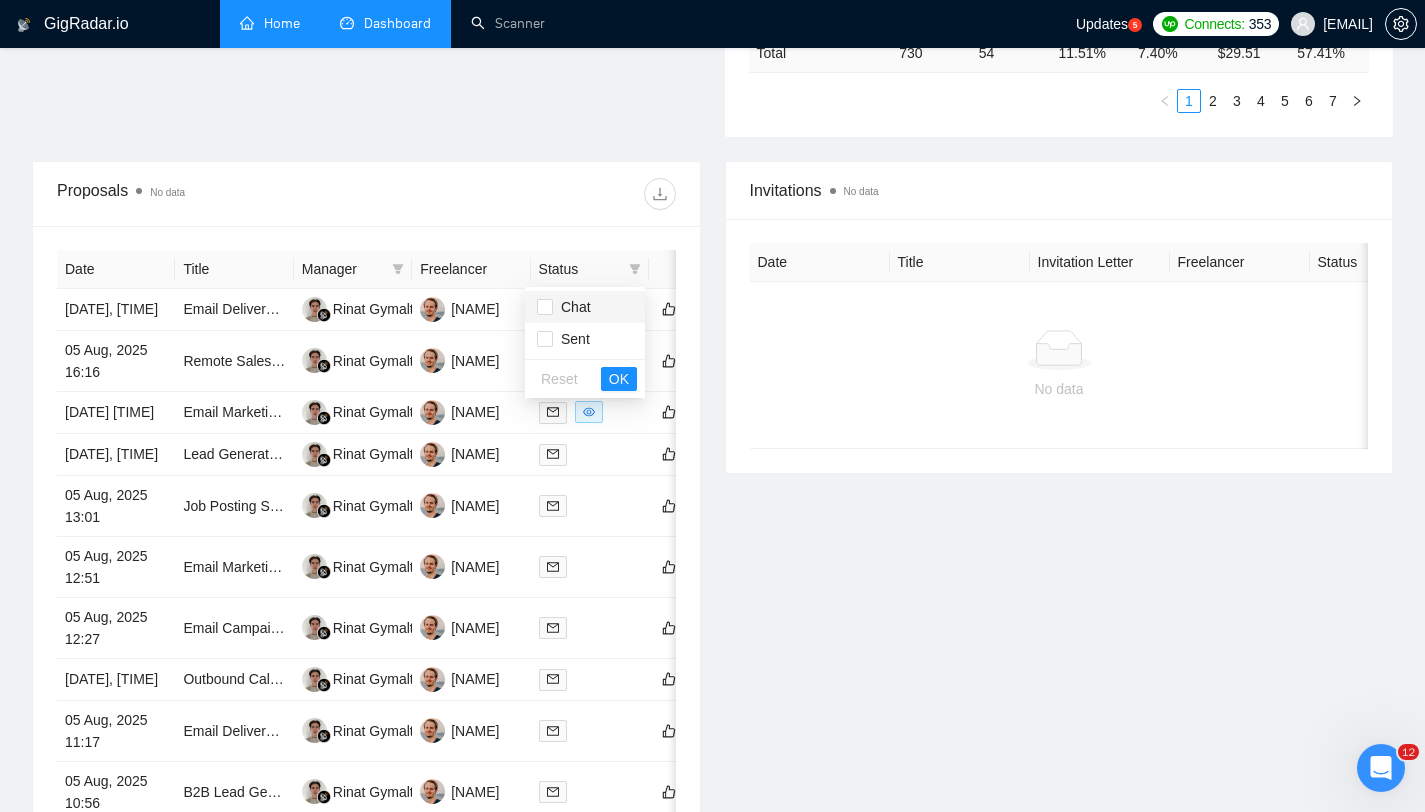 click on "Chat" at bounding box center (572, 307) 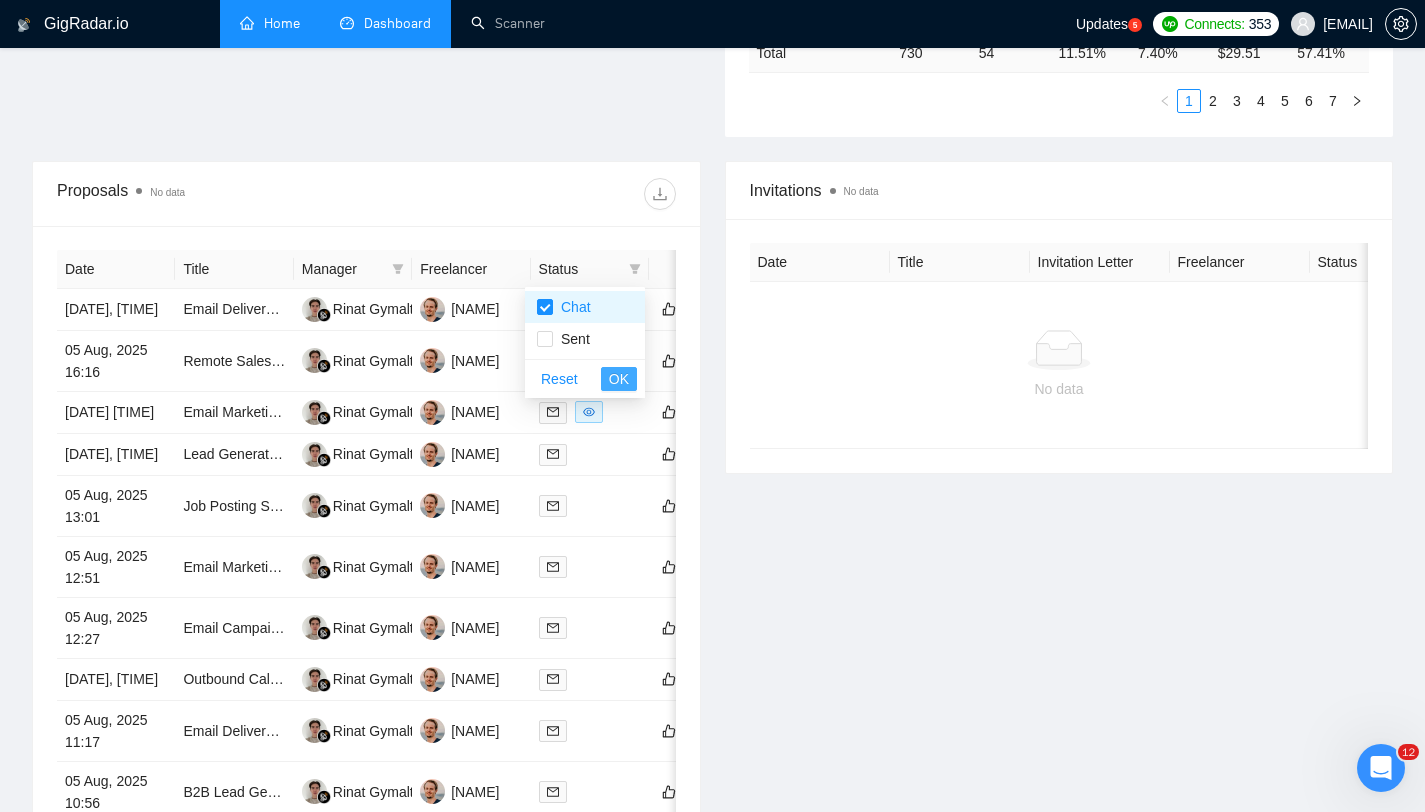 click on "OK" at bounding box center (619, 379) 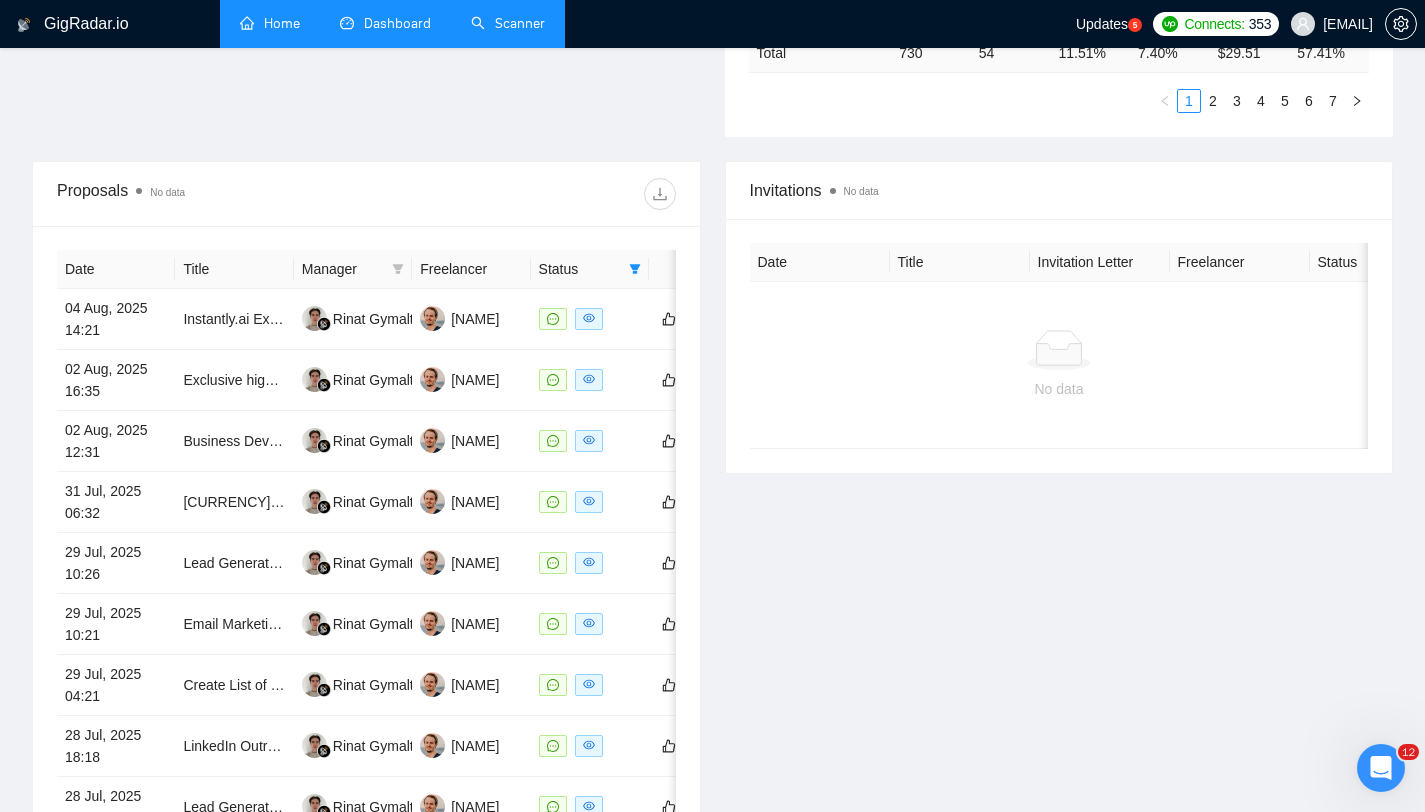 click on "Scanner" at bounding box center [508, 23] 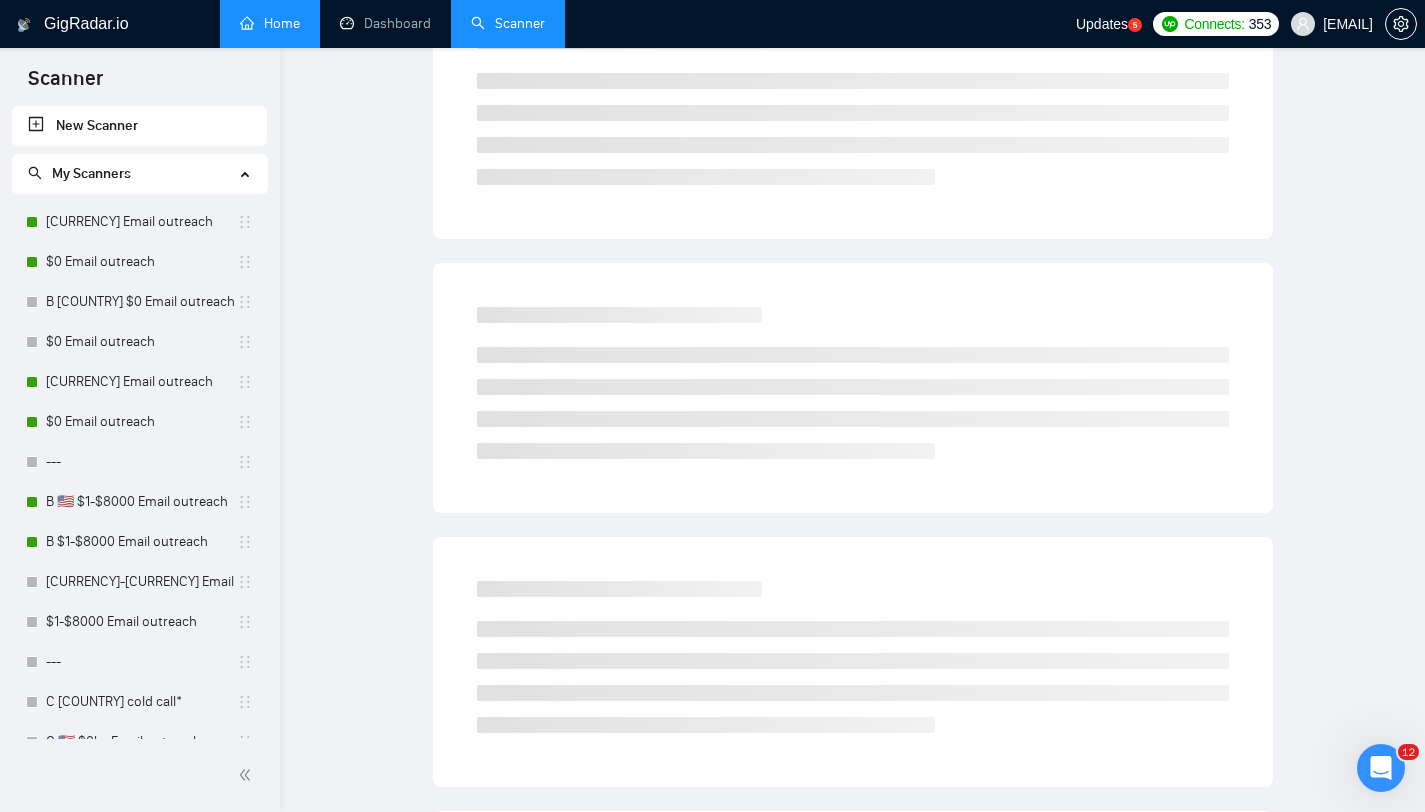 scroll, scrollTop: 0, scrollLeft: 0, axis: both 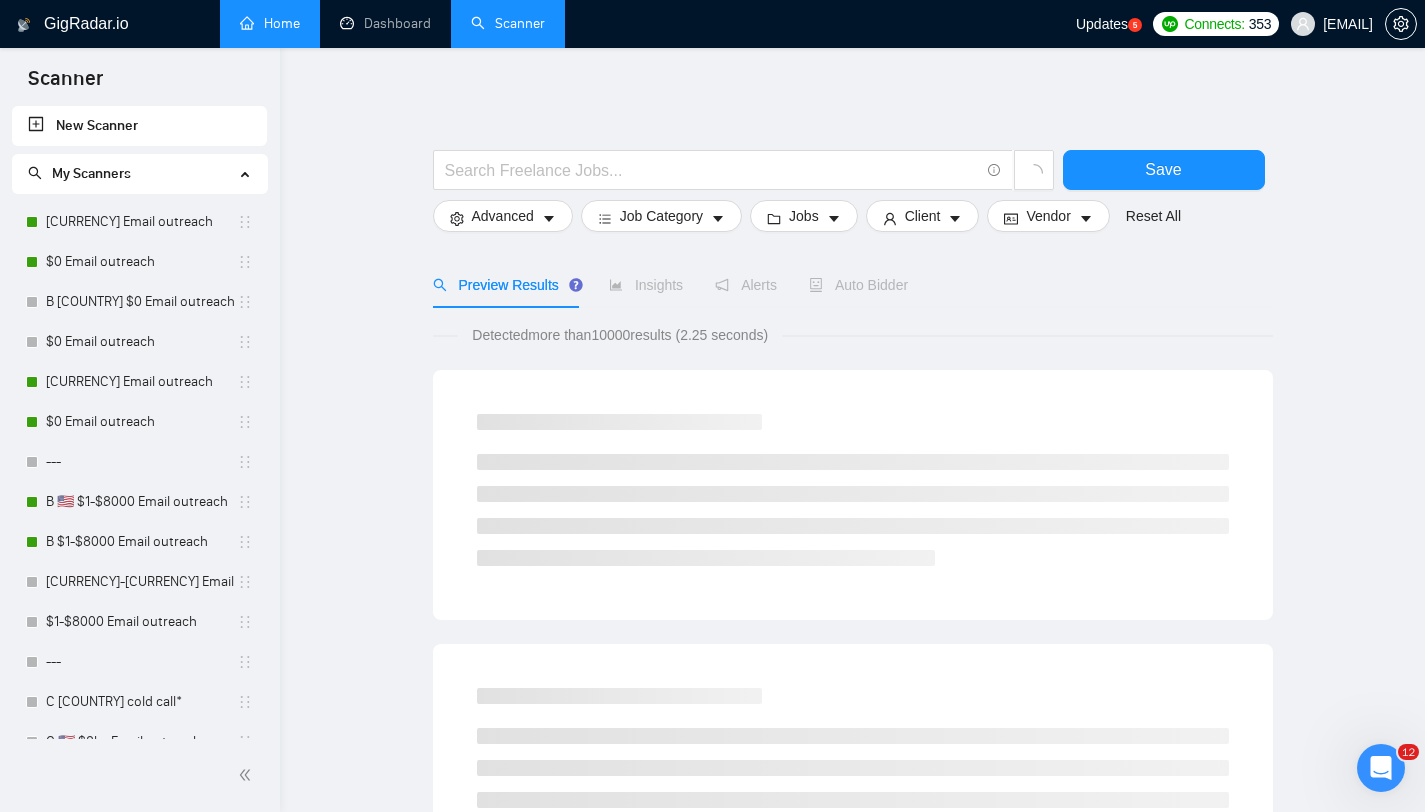 drag, startPoint x: 99, startPoint y: 232, endPoint x: 308, endPoint y: 213, distance: 209.86186 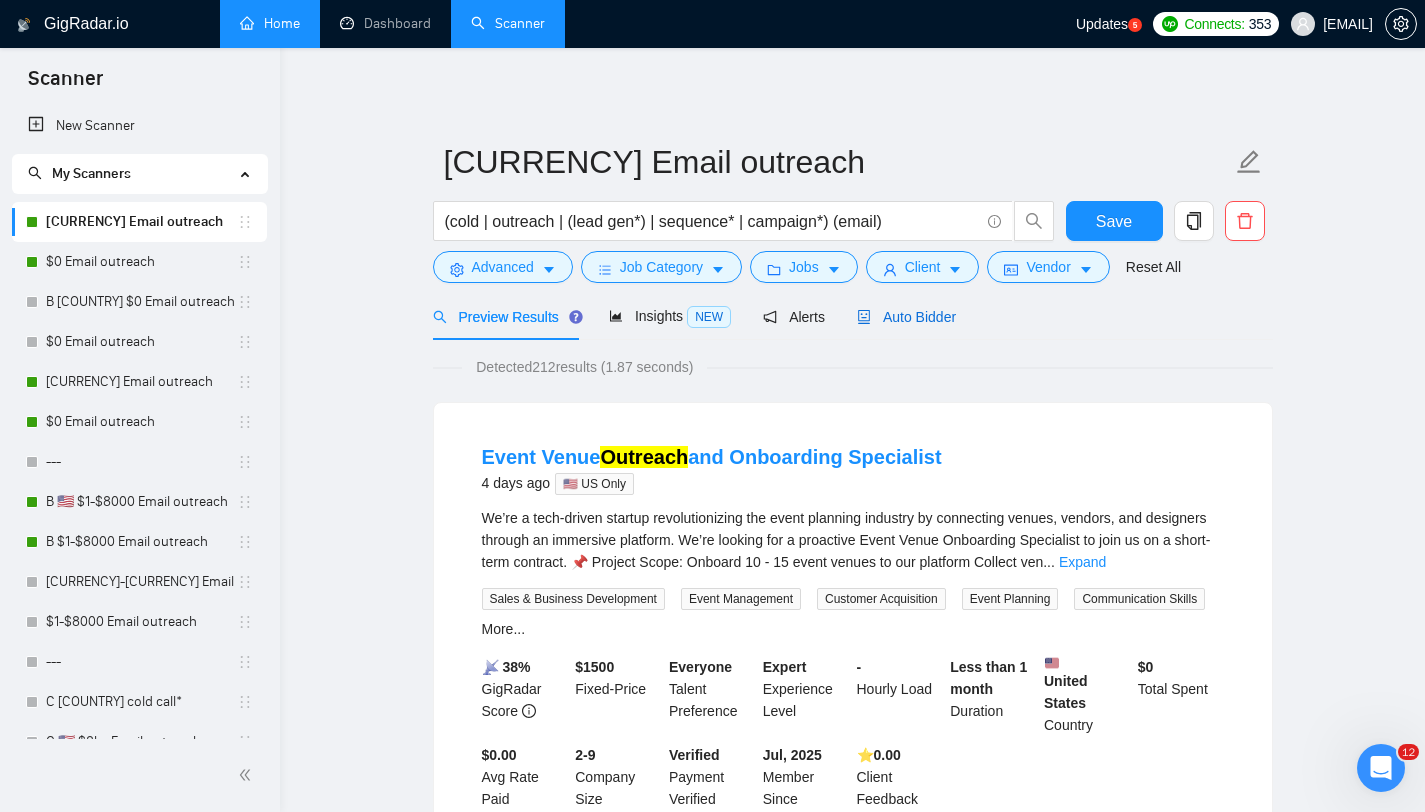 click on "Auto Bidder" at bounding box center (906, 317) 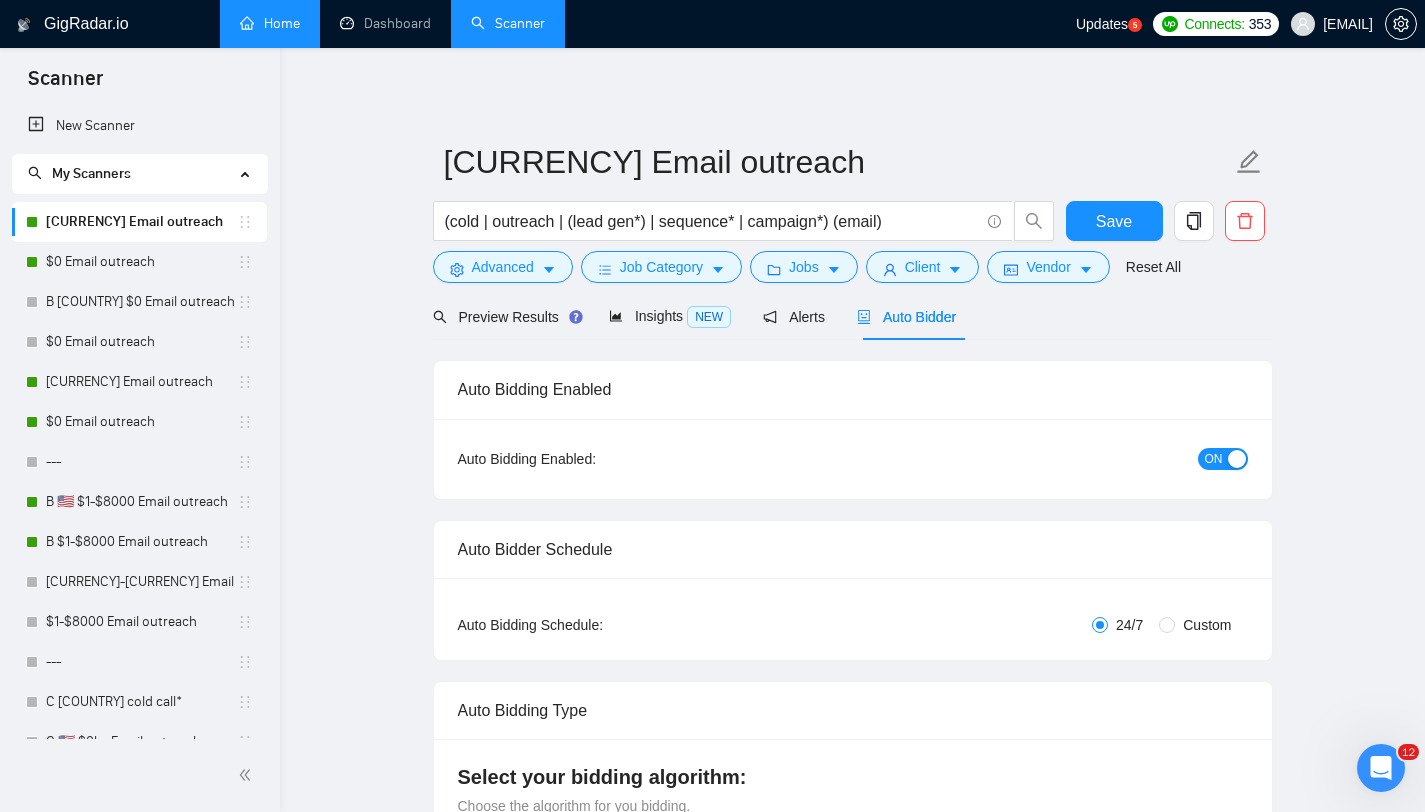 click on "ON" at bounding box center (1223, 459) 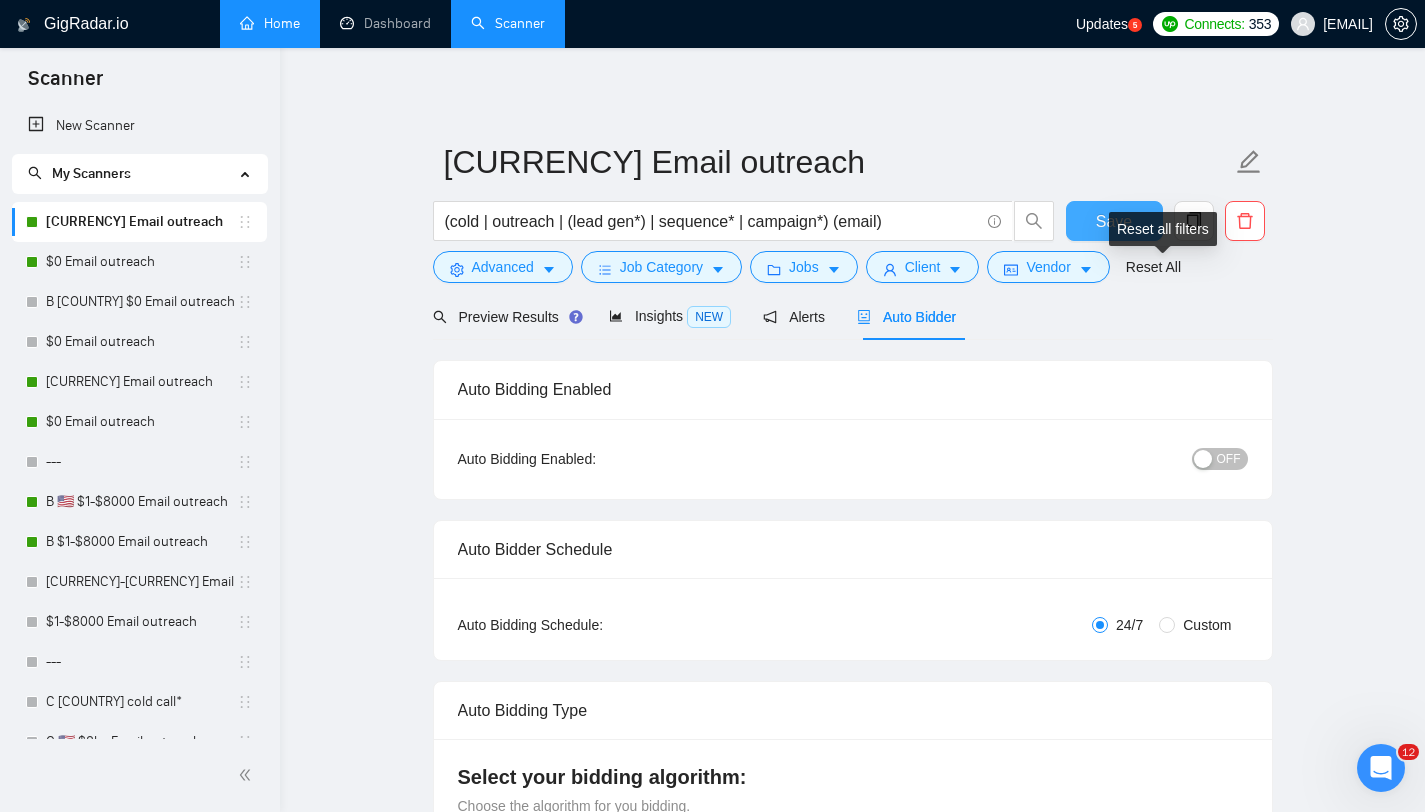 click on "Save" at bounding box center [1114, 221] 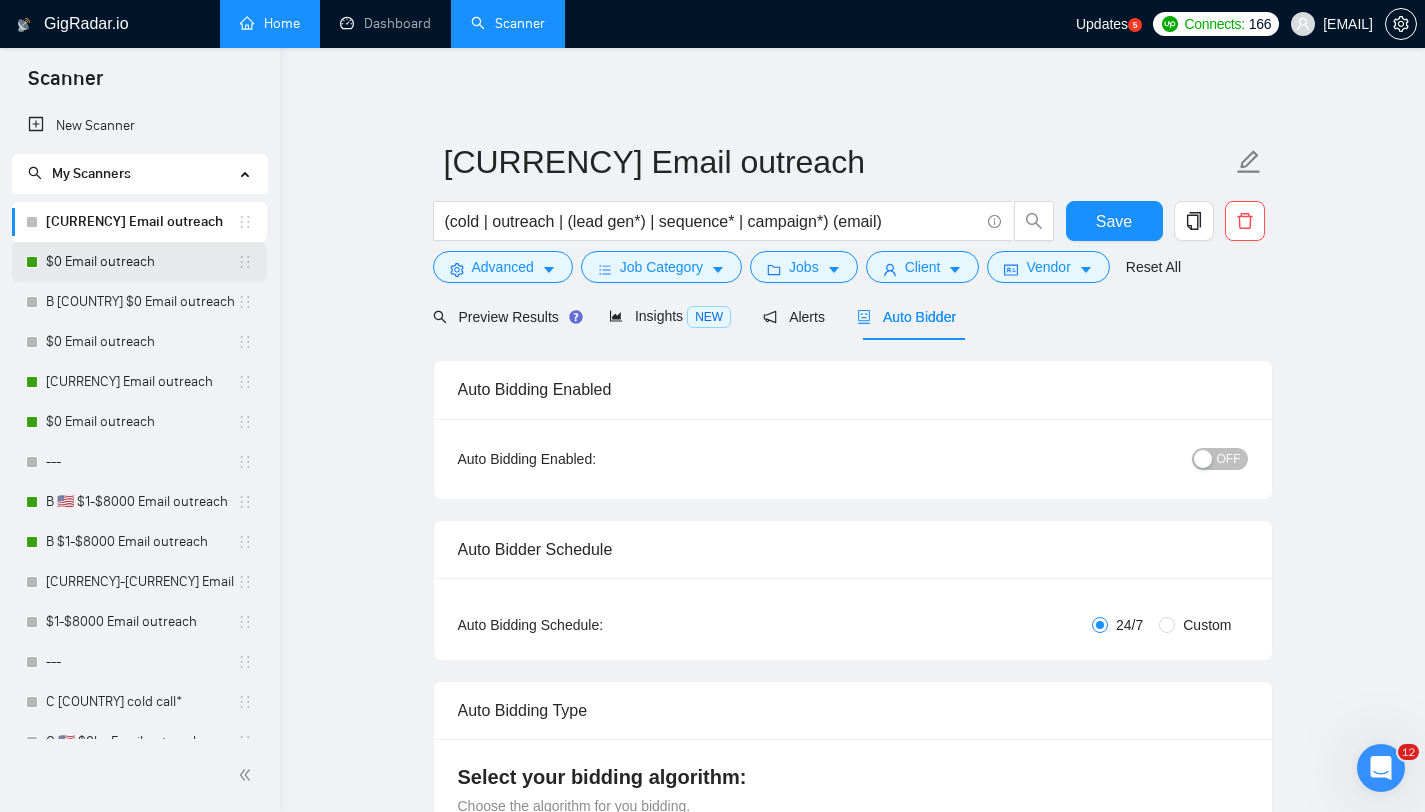 click on "$0 Email outreach" at bounding box center [141, 262] 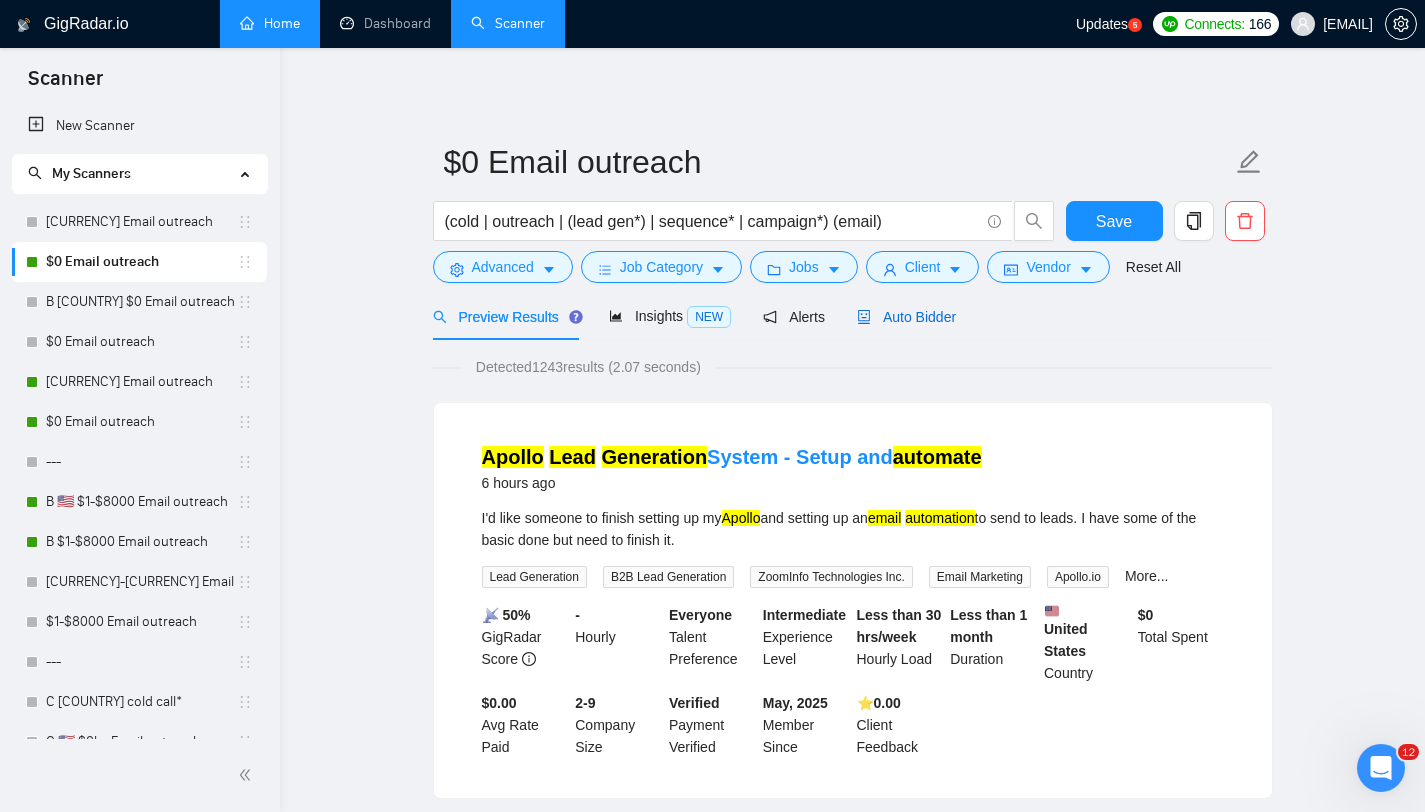 click on "Auto Bidder" at bounding box center (906, 317) 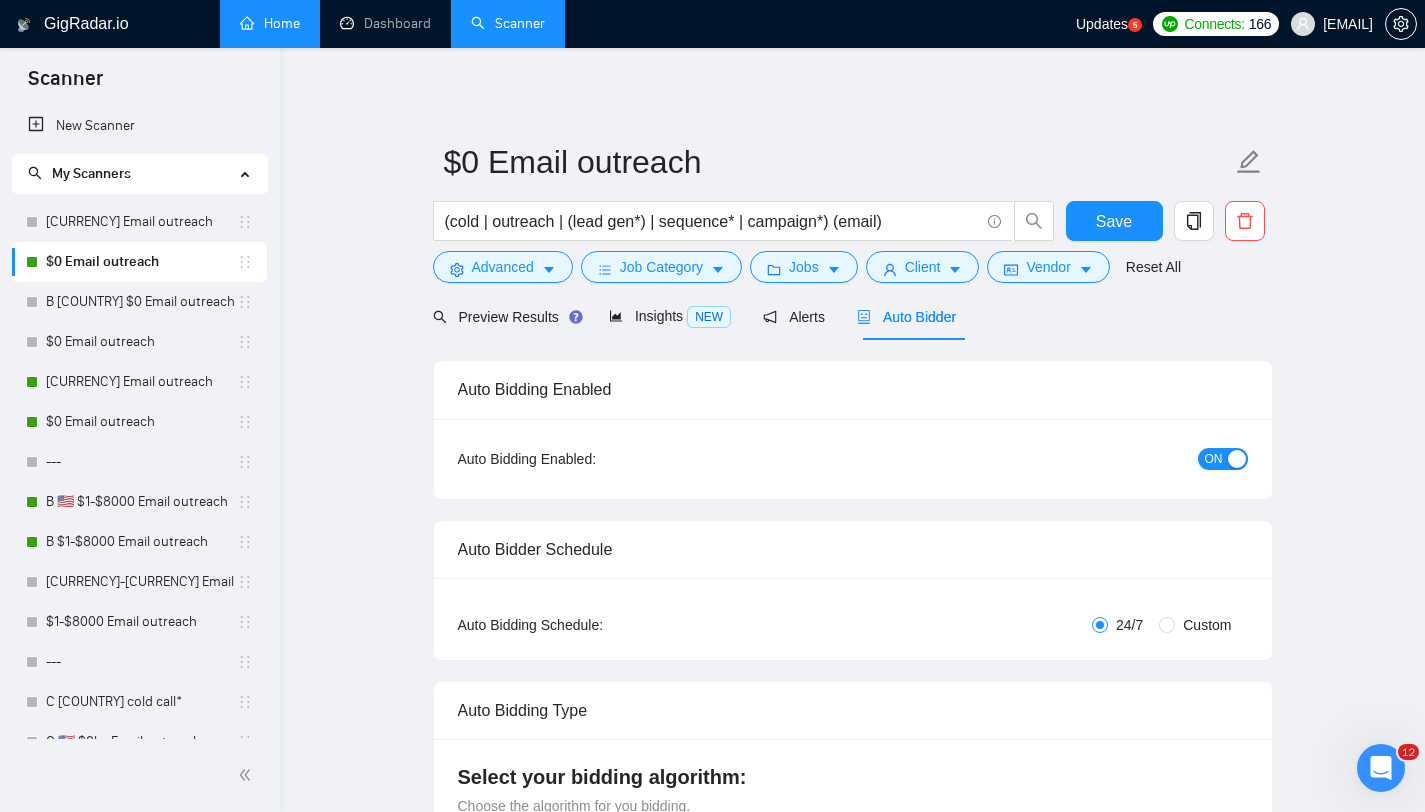 click on "ON" at bounding box center [1223, 459] 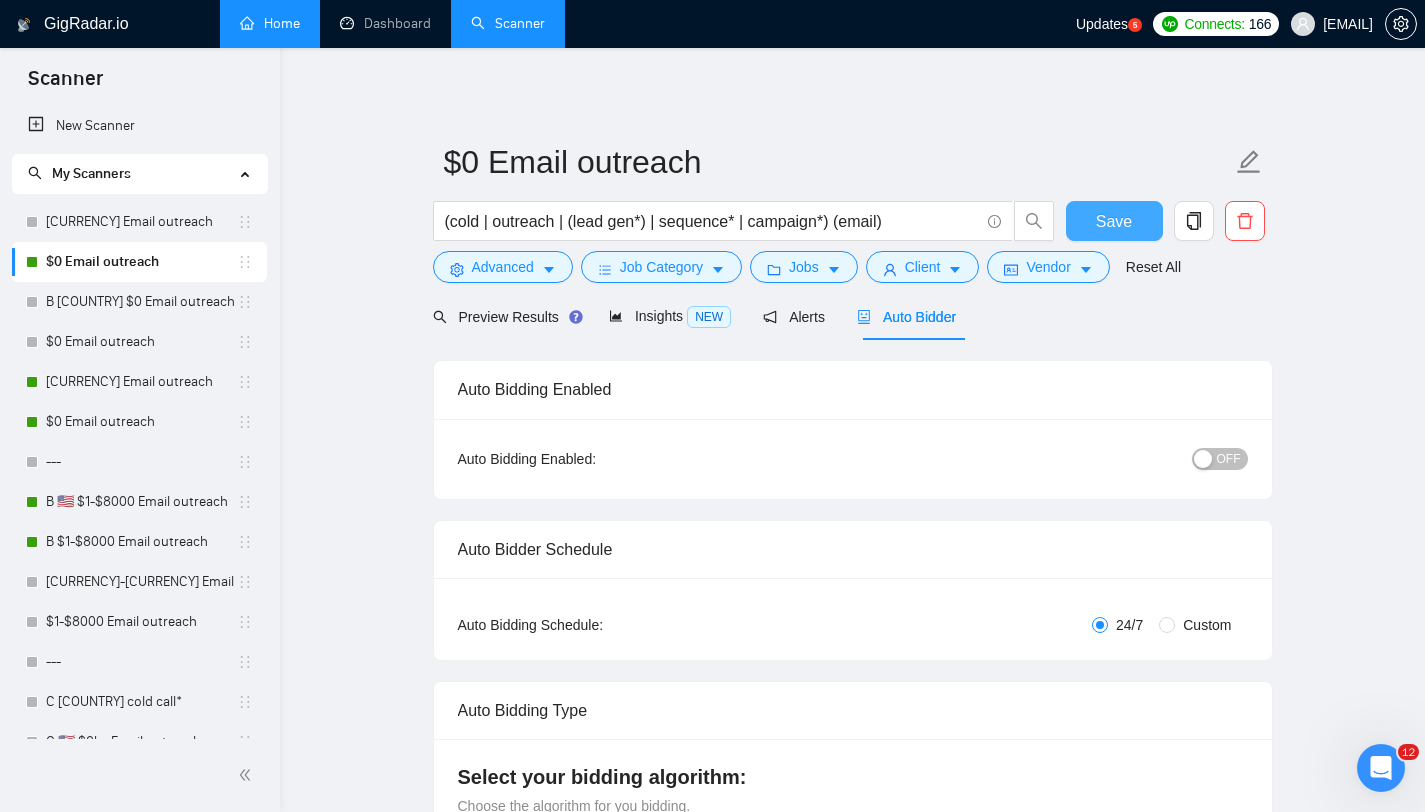 click on "Save" at bounding box center (1114, 221) 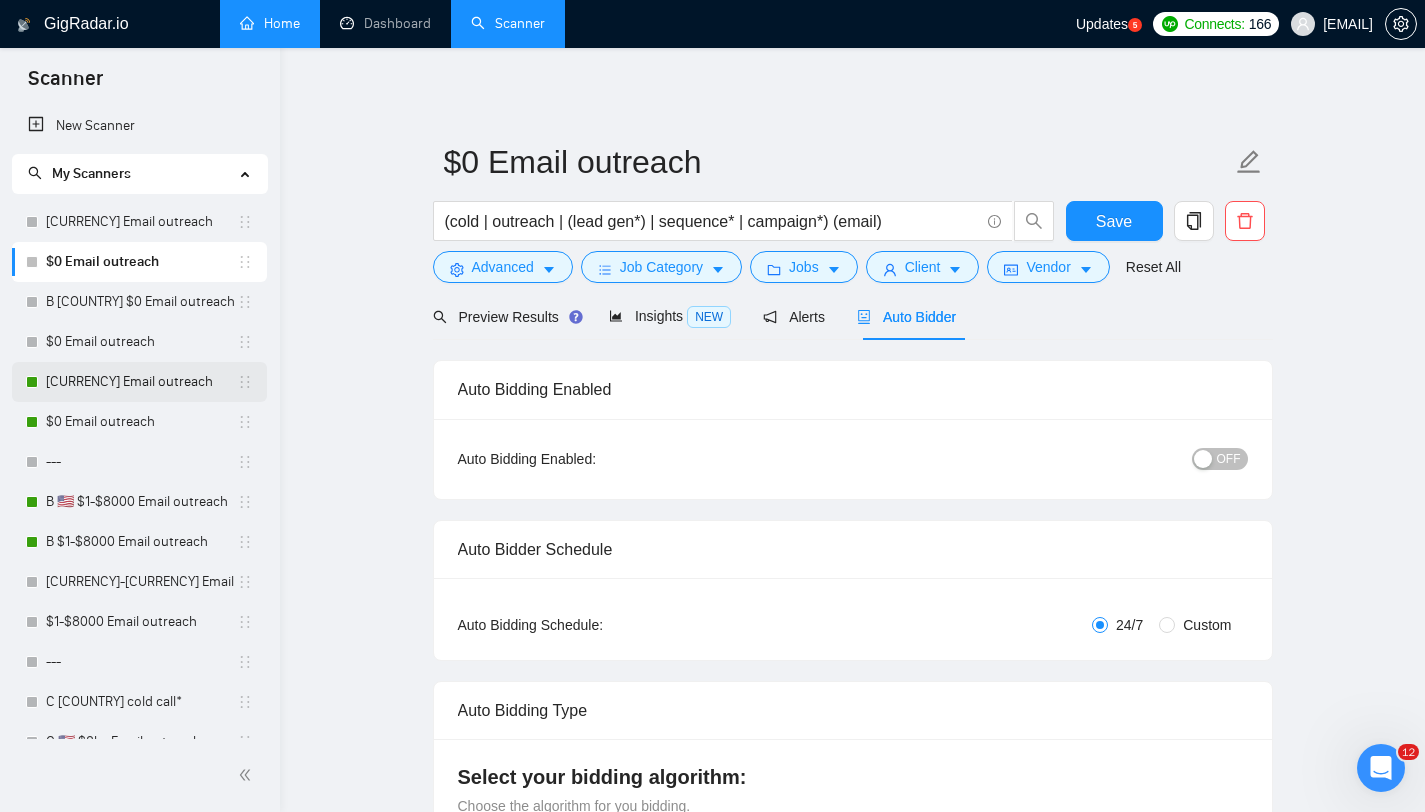 click on "[CURRENCY] Email outreach" at bounding box center [141, 382] 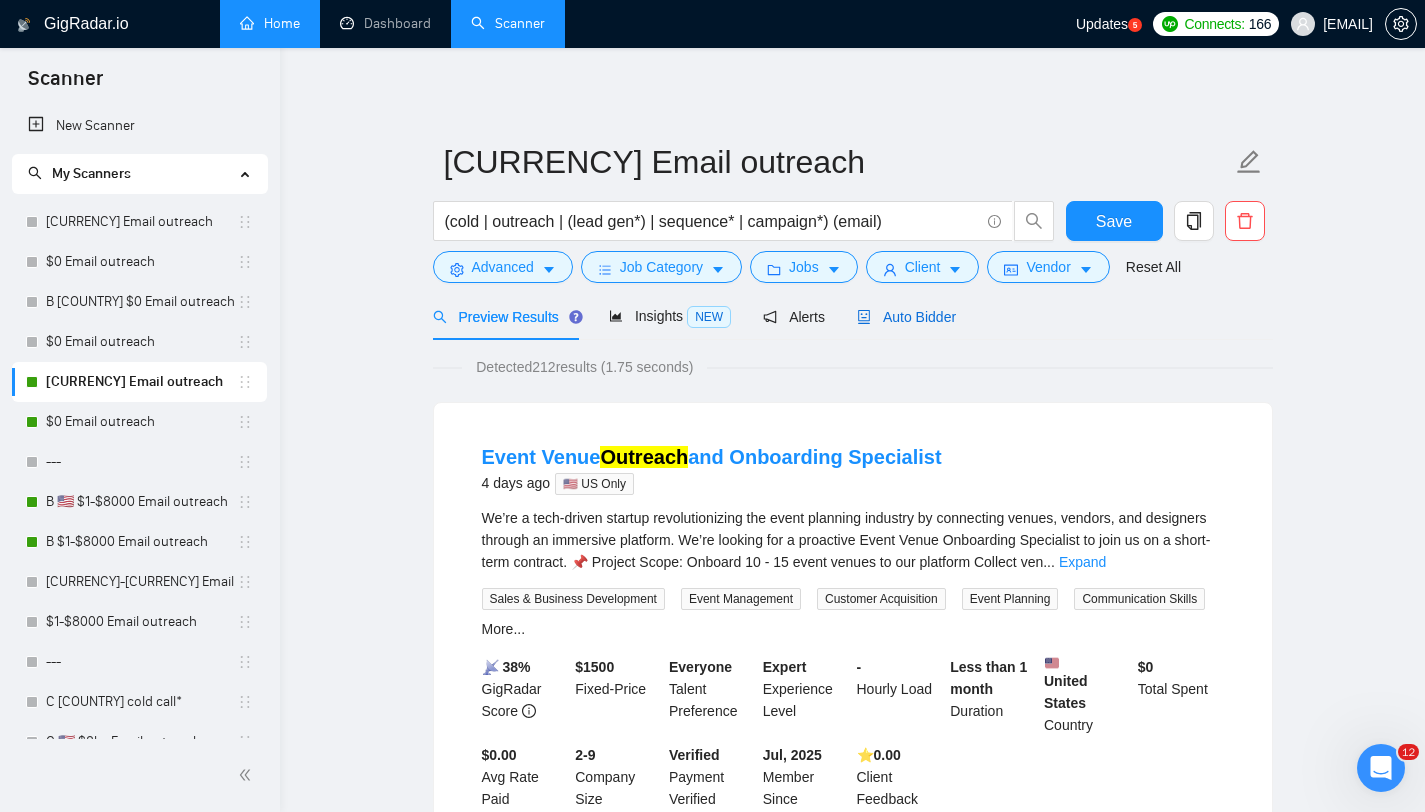 click on "Auto Bidder" at bounding box center (906, 317) 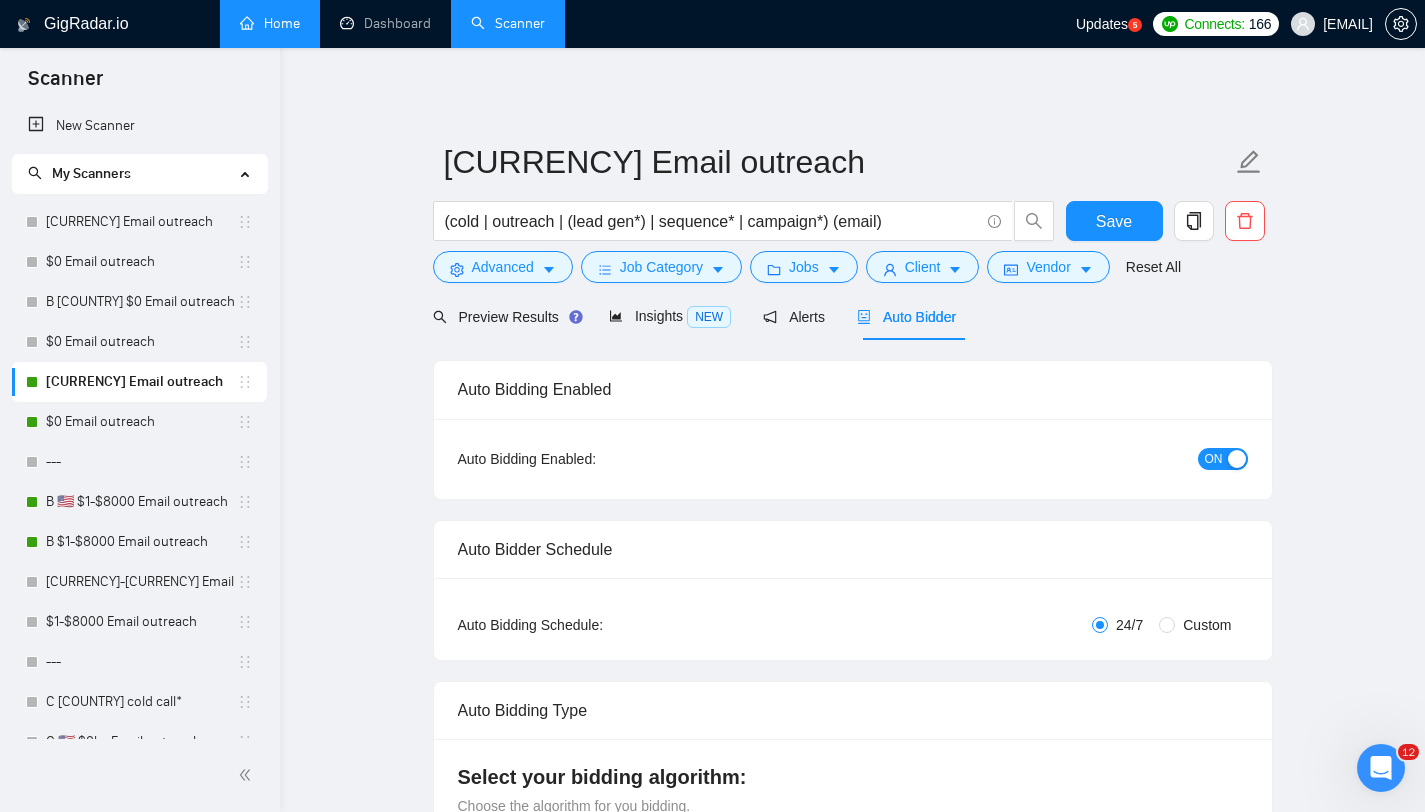 click on "ON" at bounding box center [1214, 459] 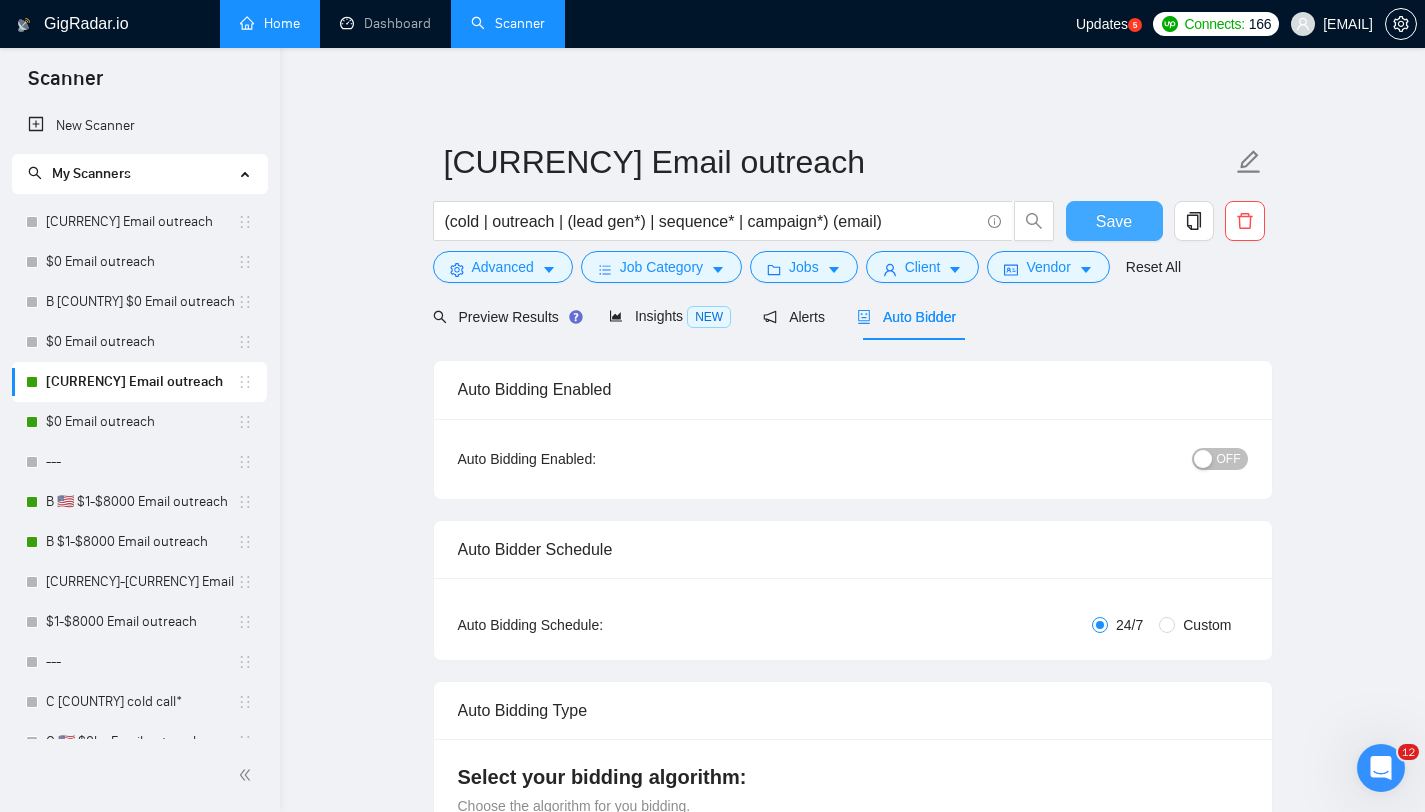 click on "Save" at bounding box center (1114, 221) 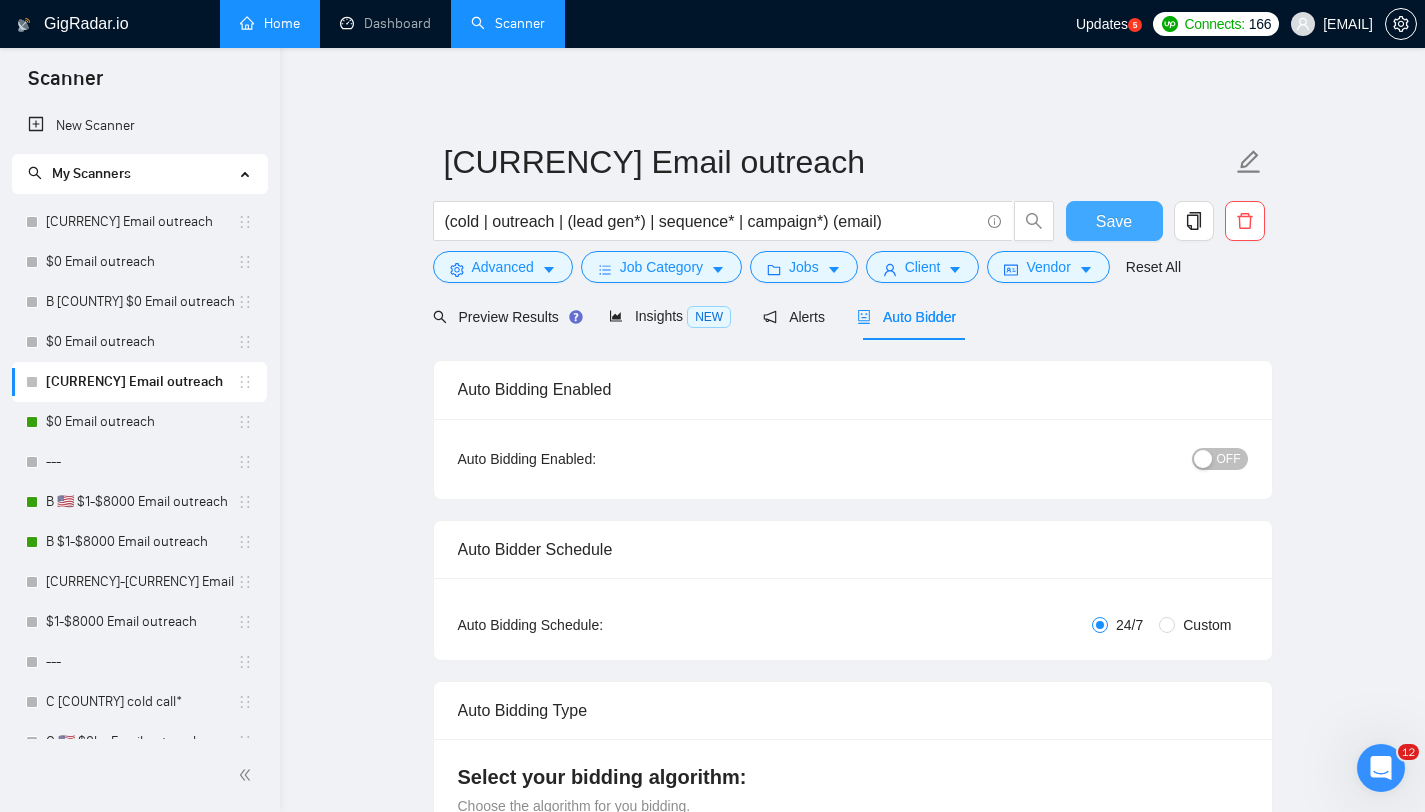 drag, startPoint x: 1112, startPoint y: 212, endPoint x: 1085, endPoint y: 224, distance: 29.546574 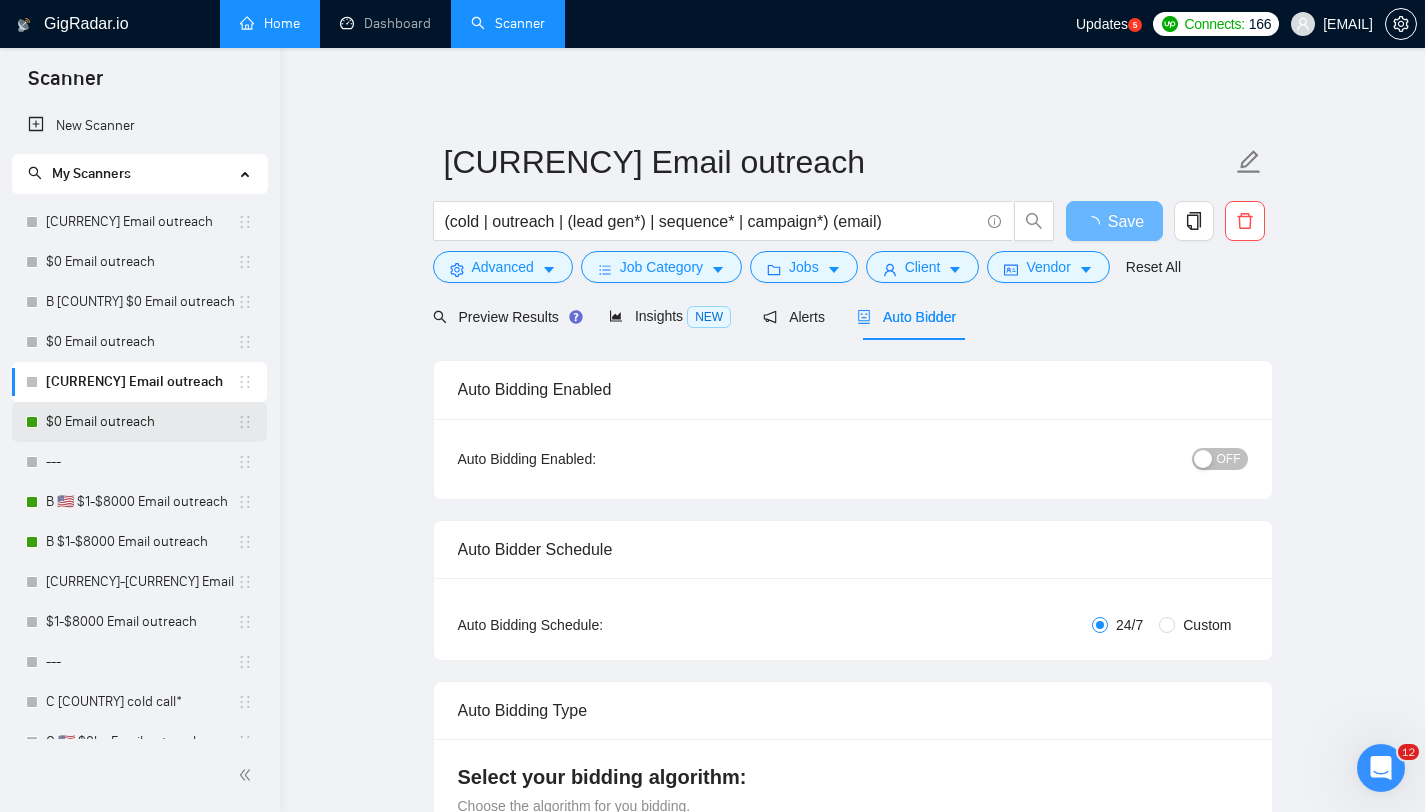 click on "$0 Email outreach" at bounding box center [141, 422] 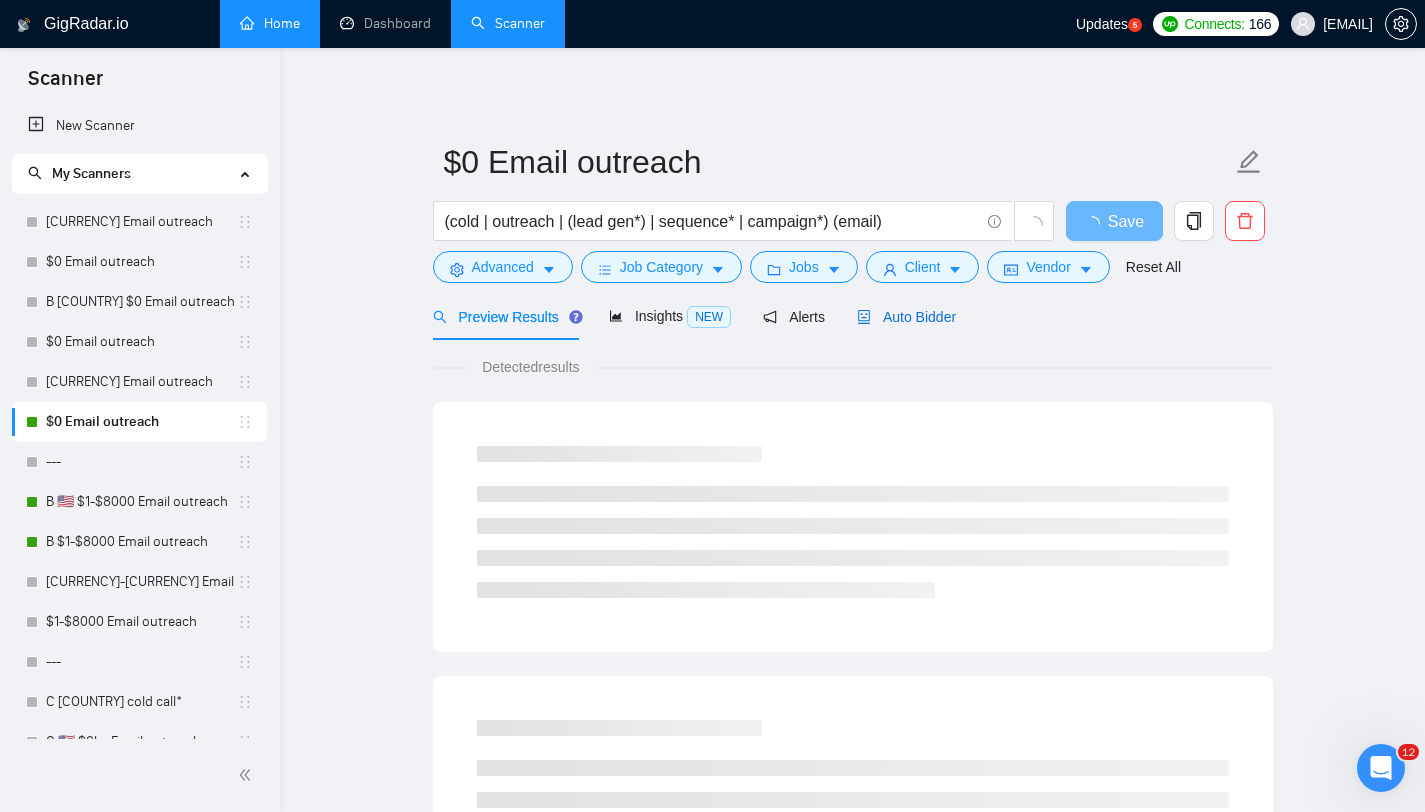 click on "Auto Bidder" at bounding box center [906, 317] 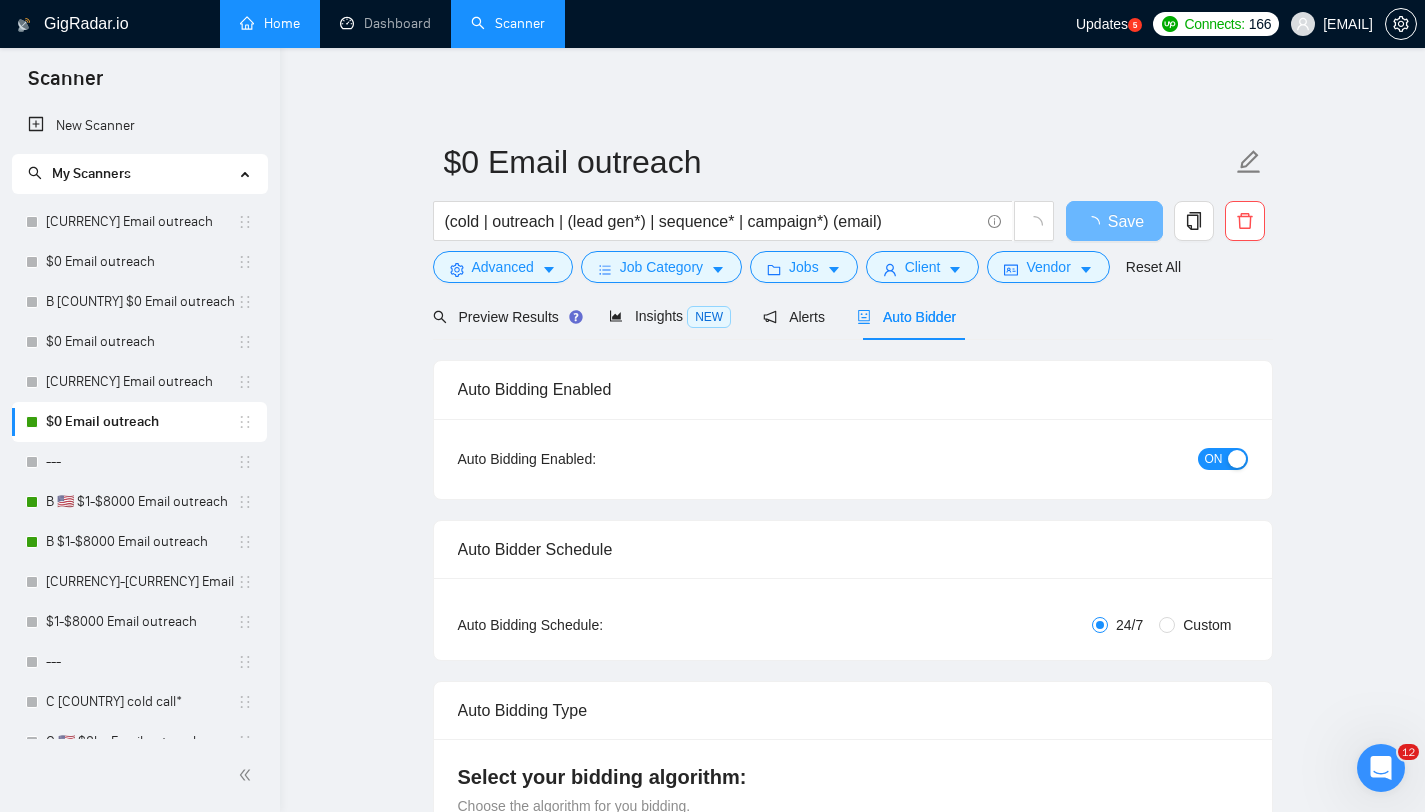 click at bounding box center (1237, 459) 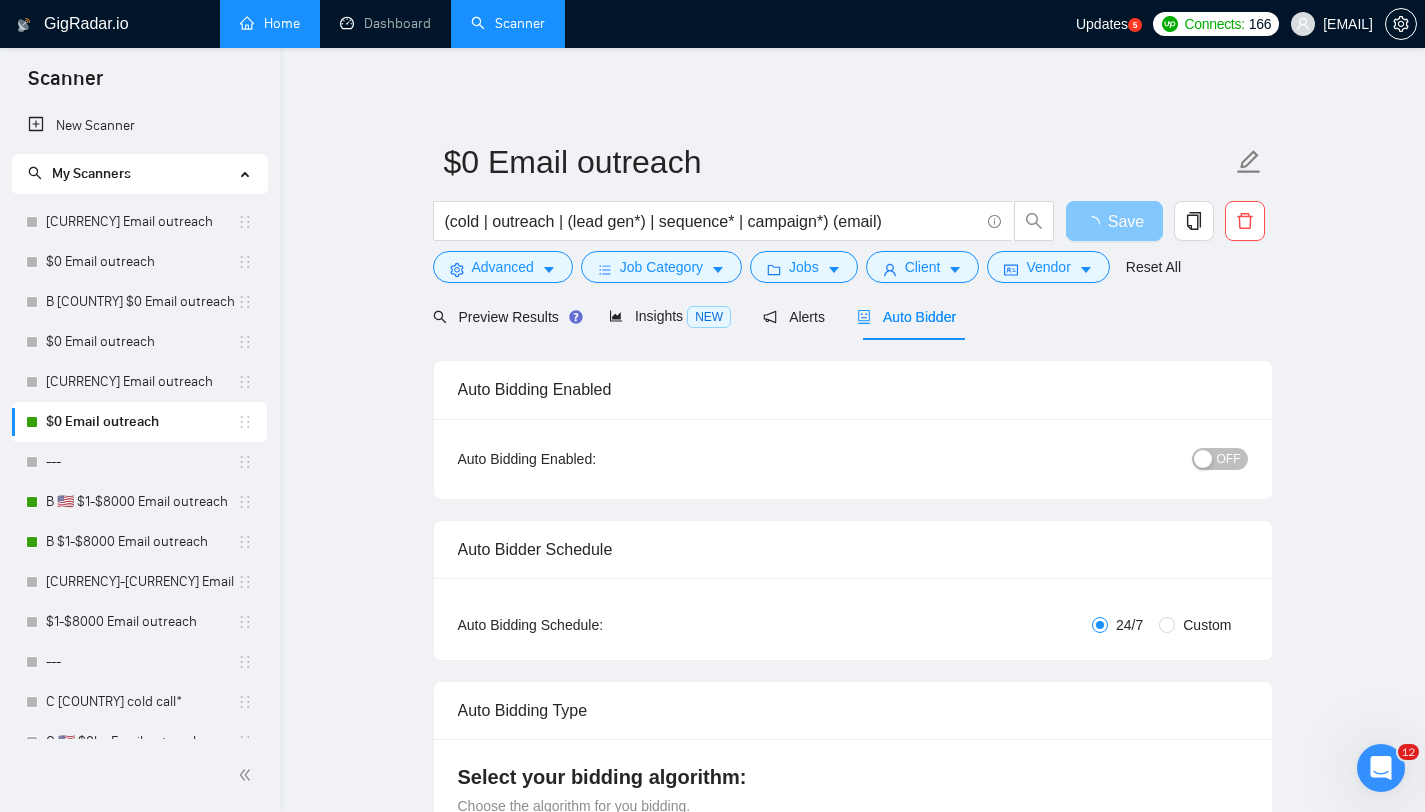 click on "Save" at bounding box center [1126, 221] 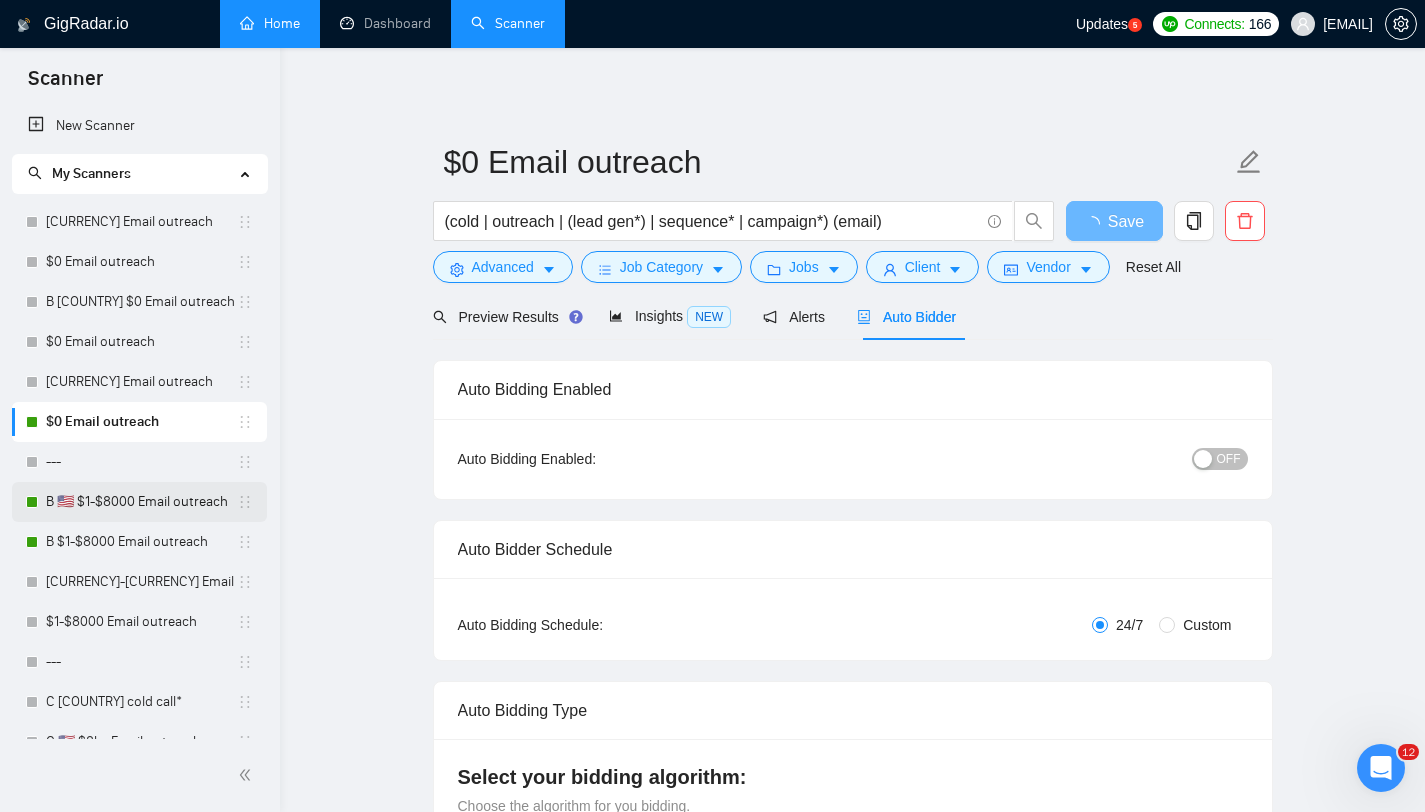 click on "B 🇺🇸 $1-$8000 Email outreach" at bounding box center [141, 502] 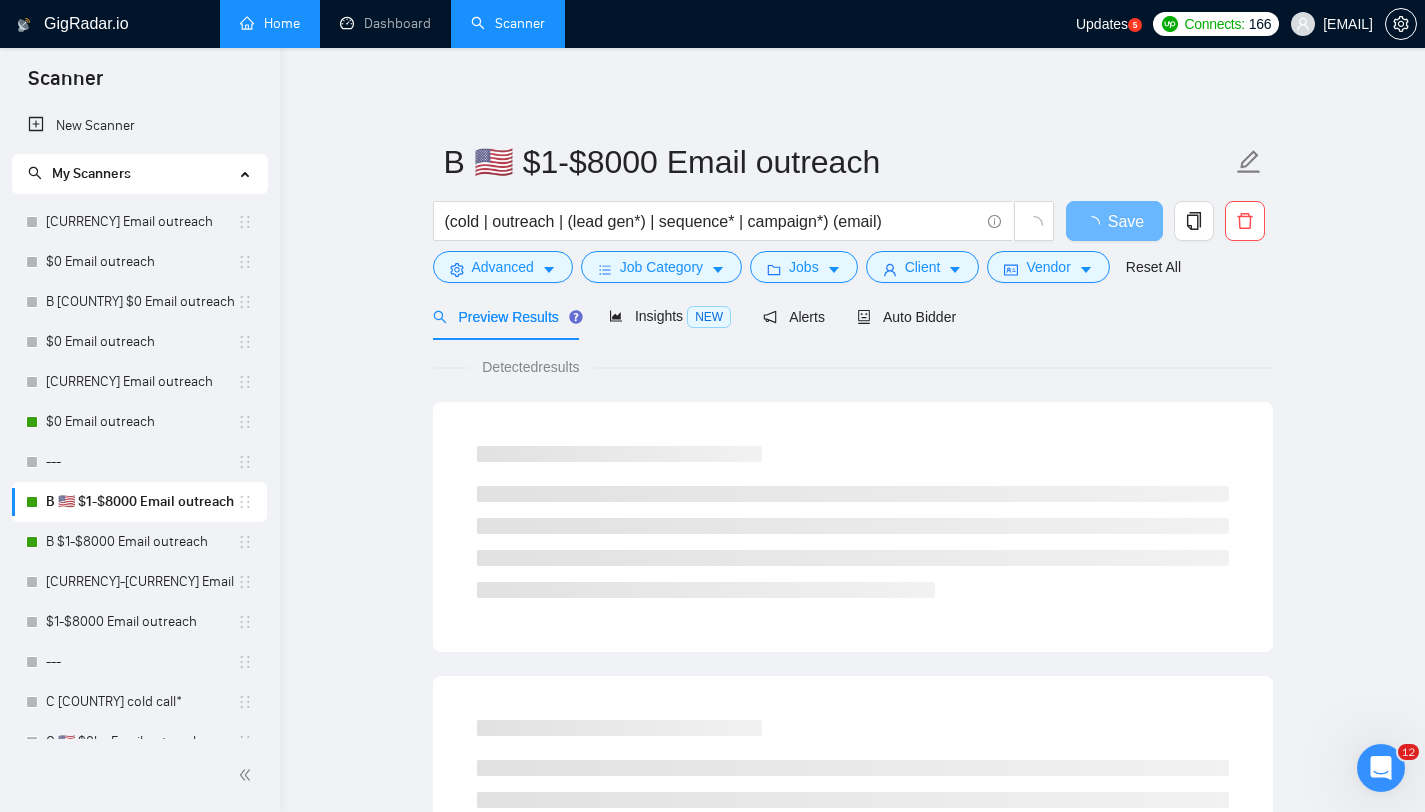 click on "B 🇺🇸 $1-$8000 Email outreach" at bounding box center (141, 502) 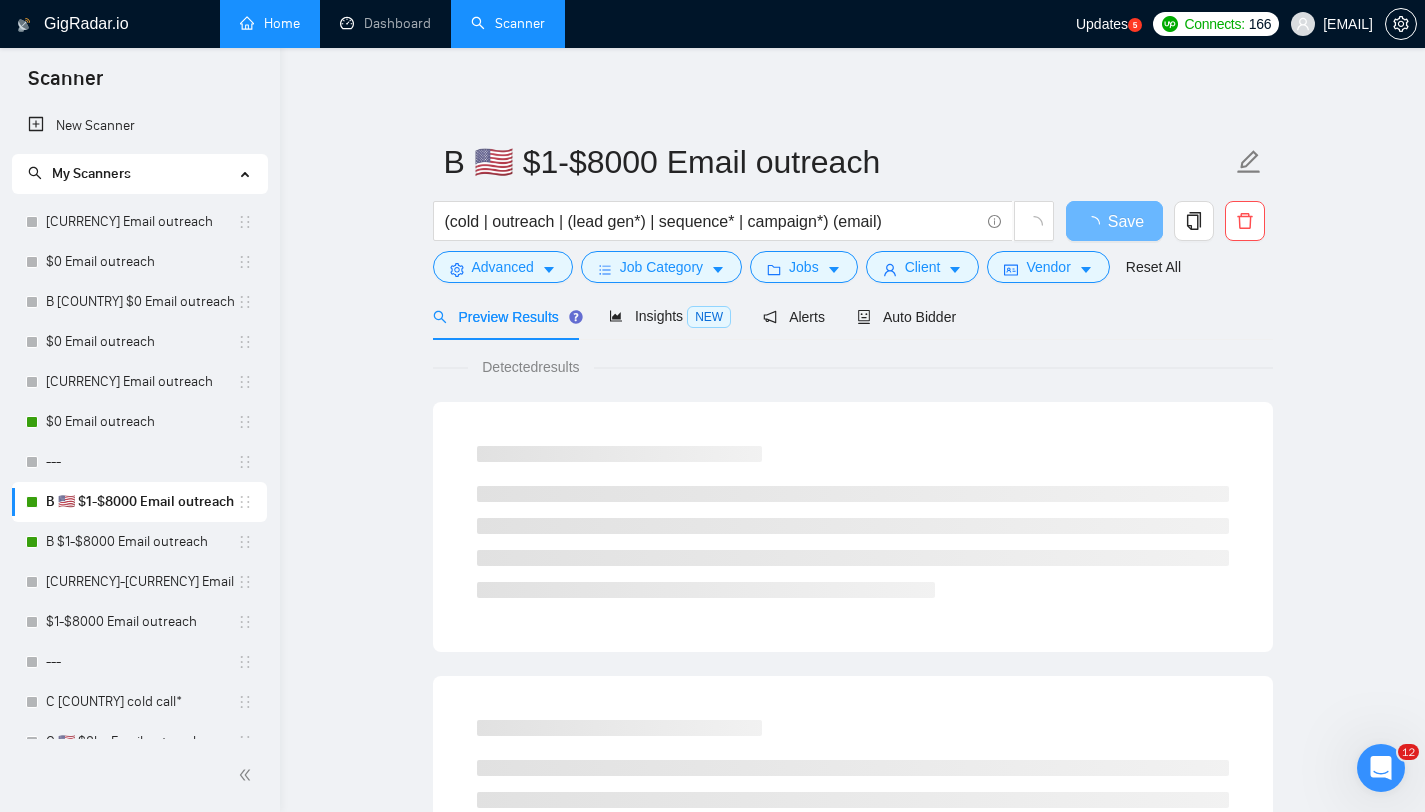 drag, startPoint x: 914, startPoint y: 330, endPoint x: 1093, endPoint y: 323, distance: 179.13683 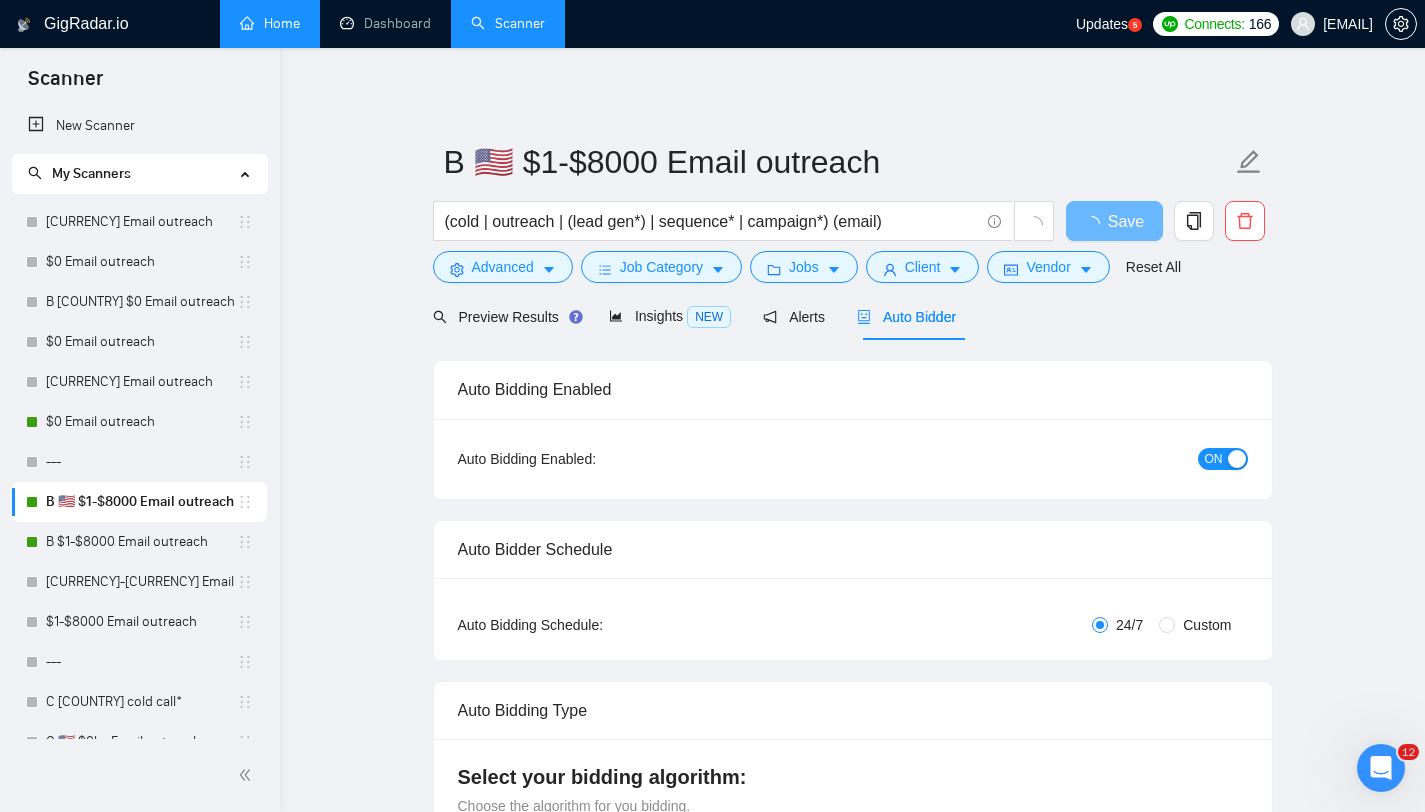 click on "ON" at bounding box center [1223, 459] 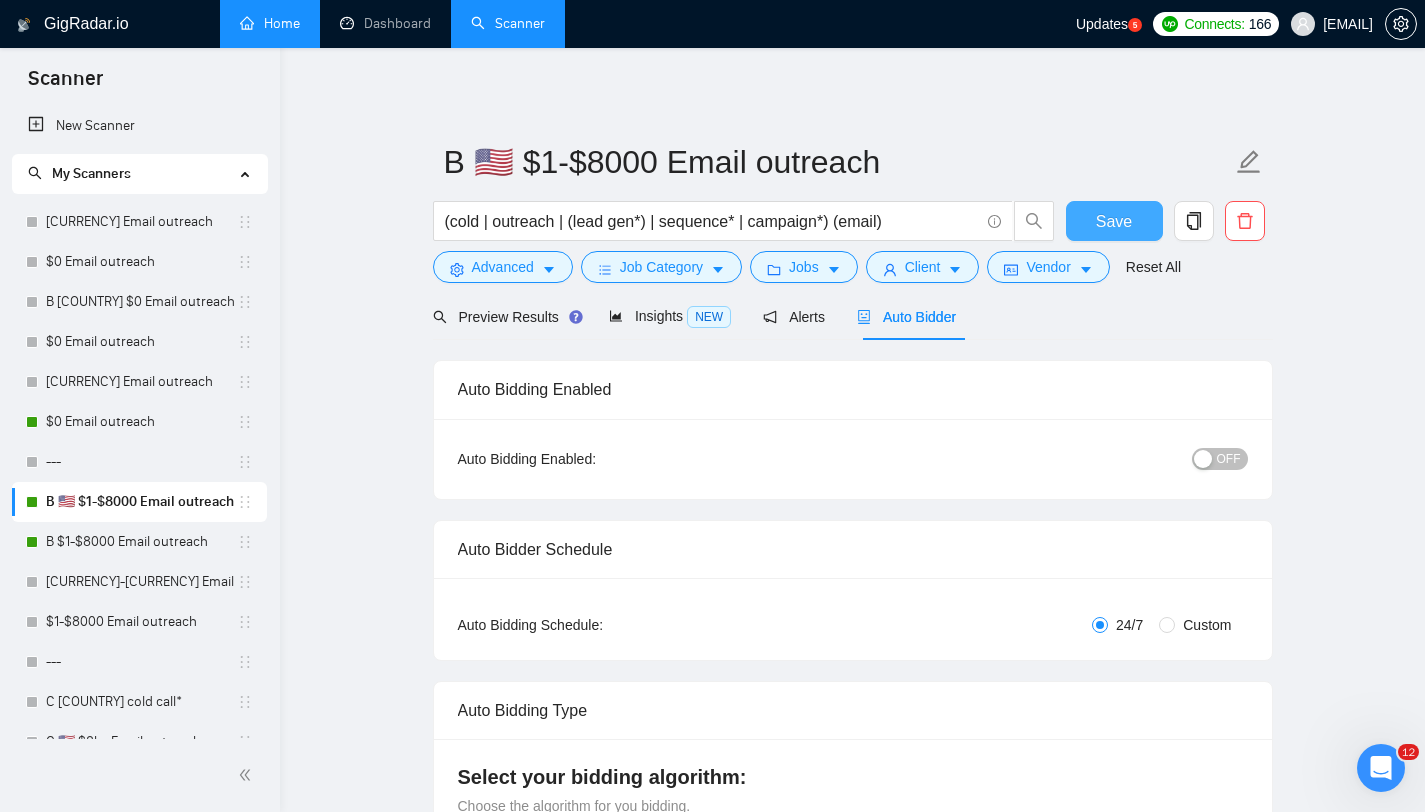click on "Save" at bounding box center [1114, 221] 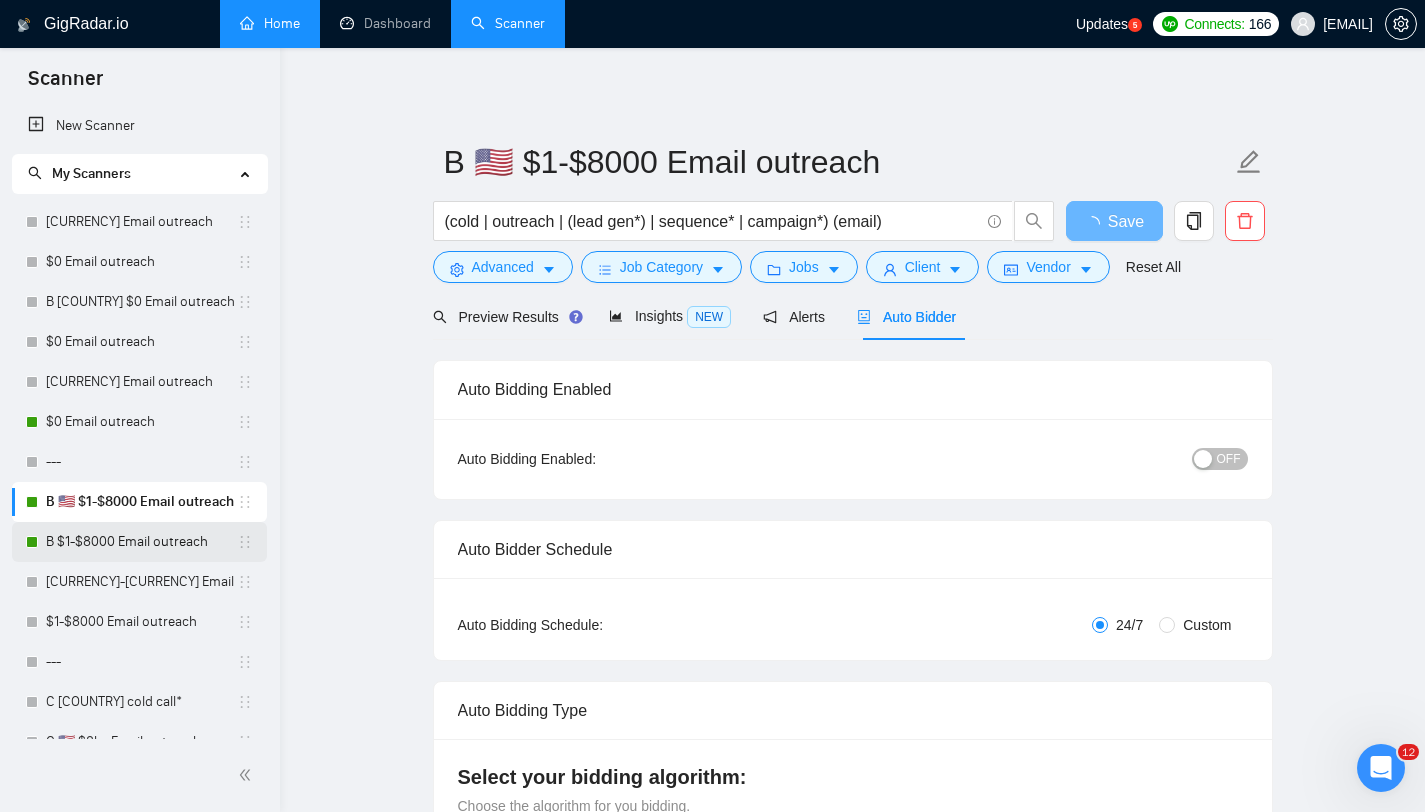 drag, startPoint x: 135, startPoint y: 547, endPoint x: 356, endPoint y: 511, distance: 223.91293 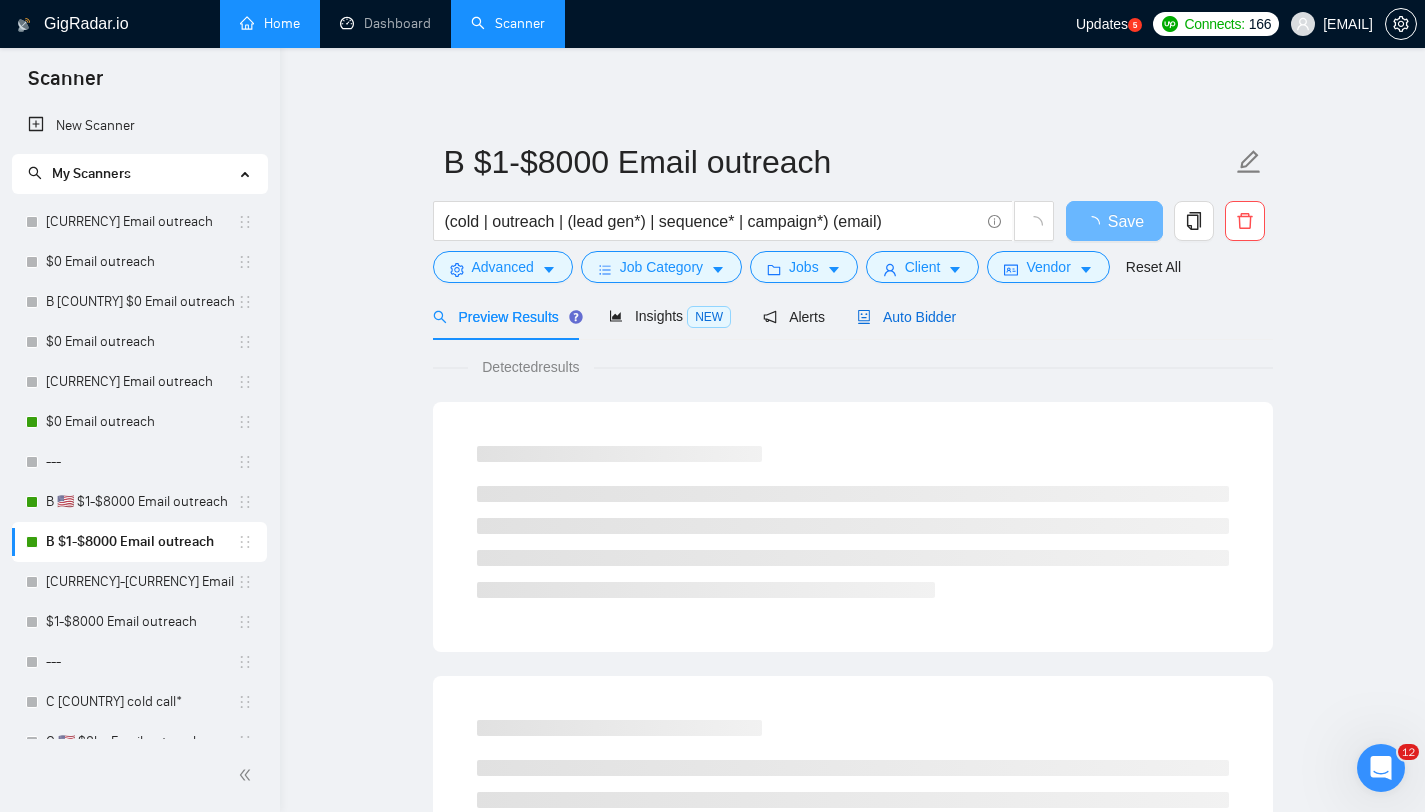 drag, startPoint x: 950, startPoint y: 311, endPoint x: 1114, endPoint y: 353, distance: 169.29265 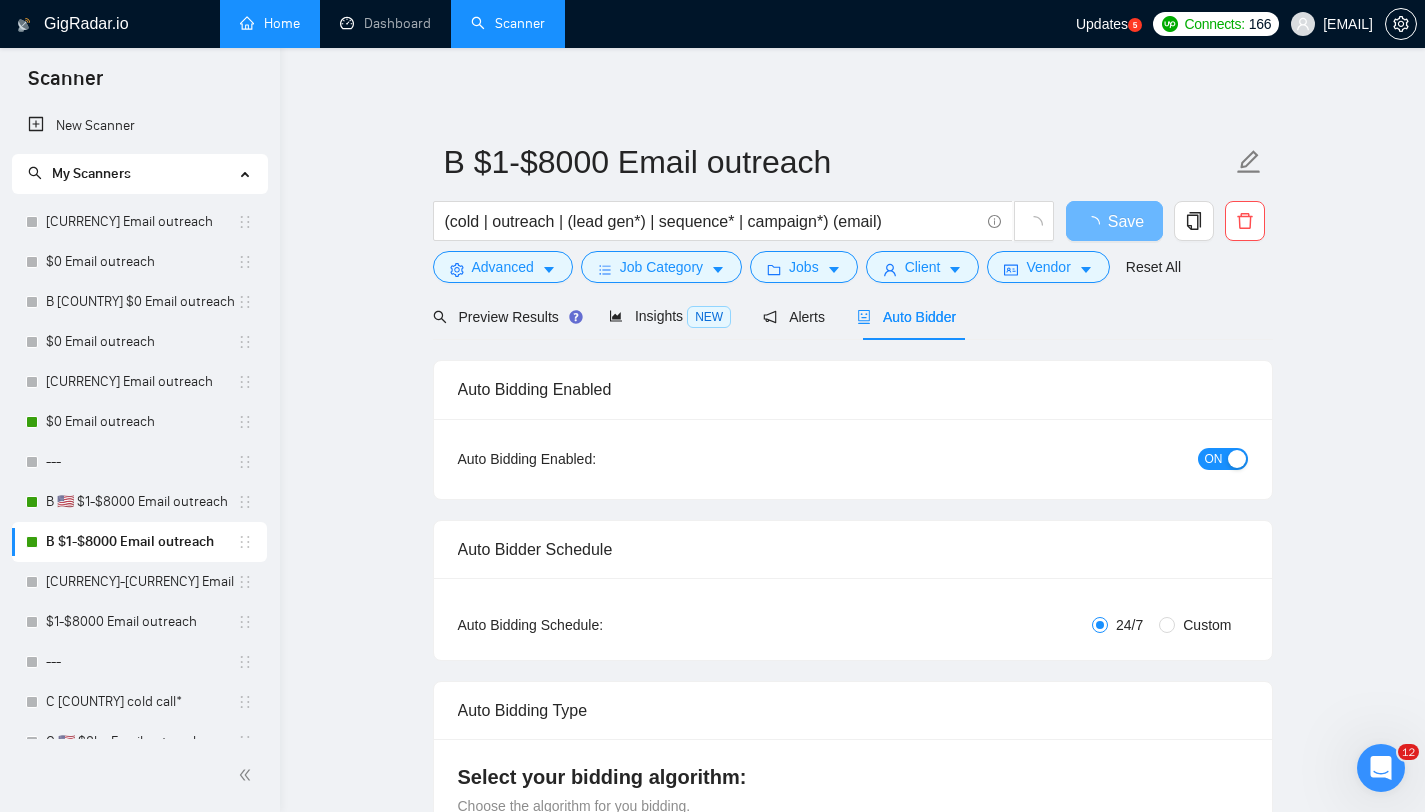 click at bounding box center [1237, 459] 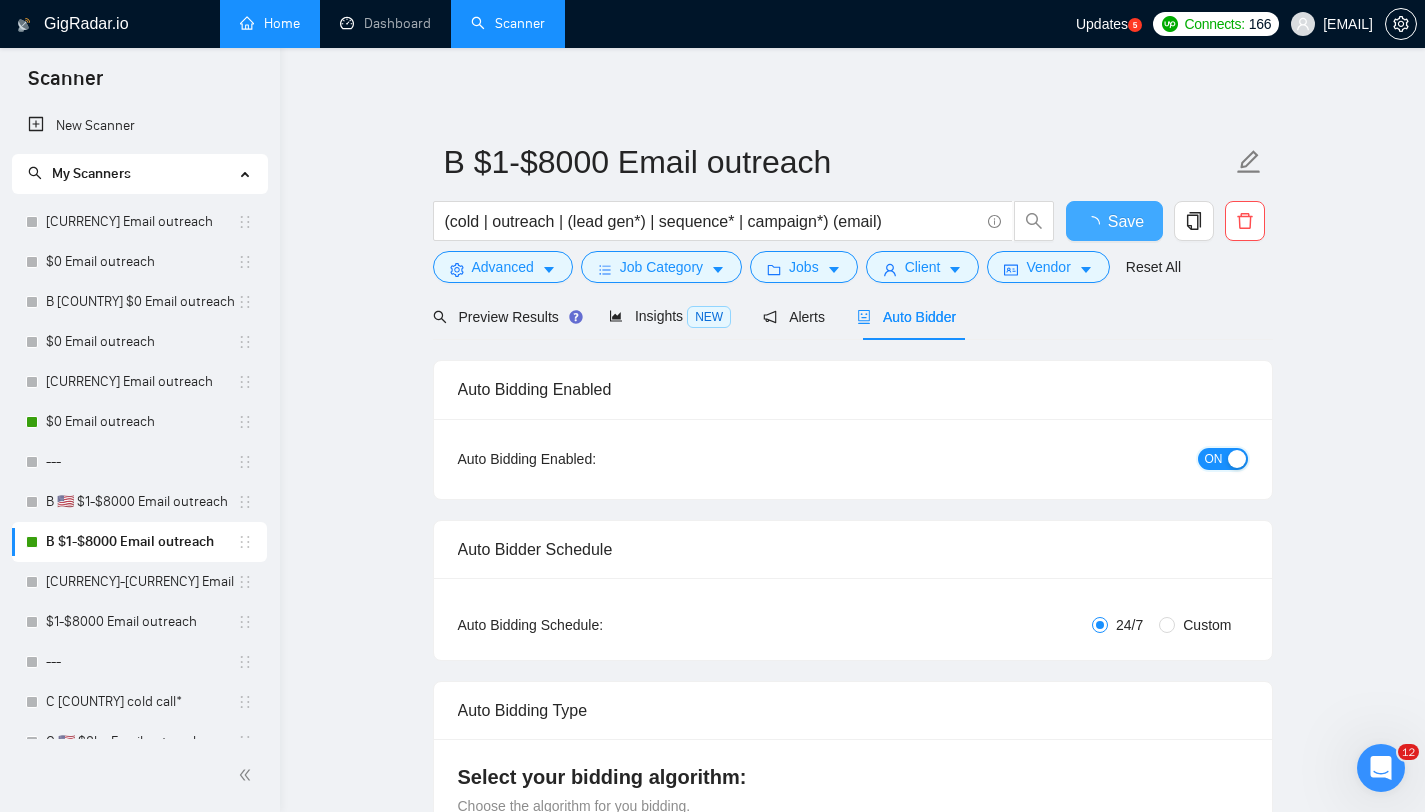 type 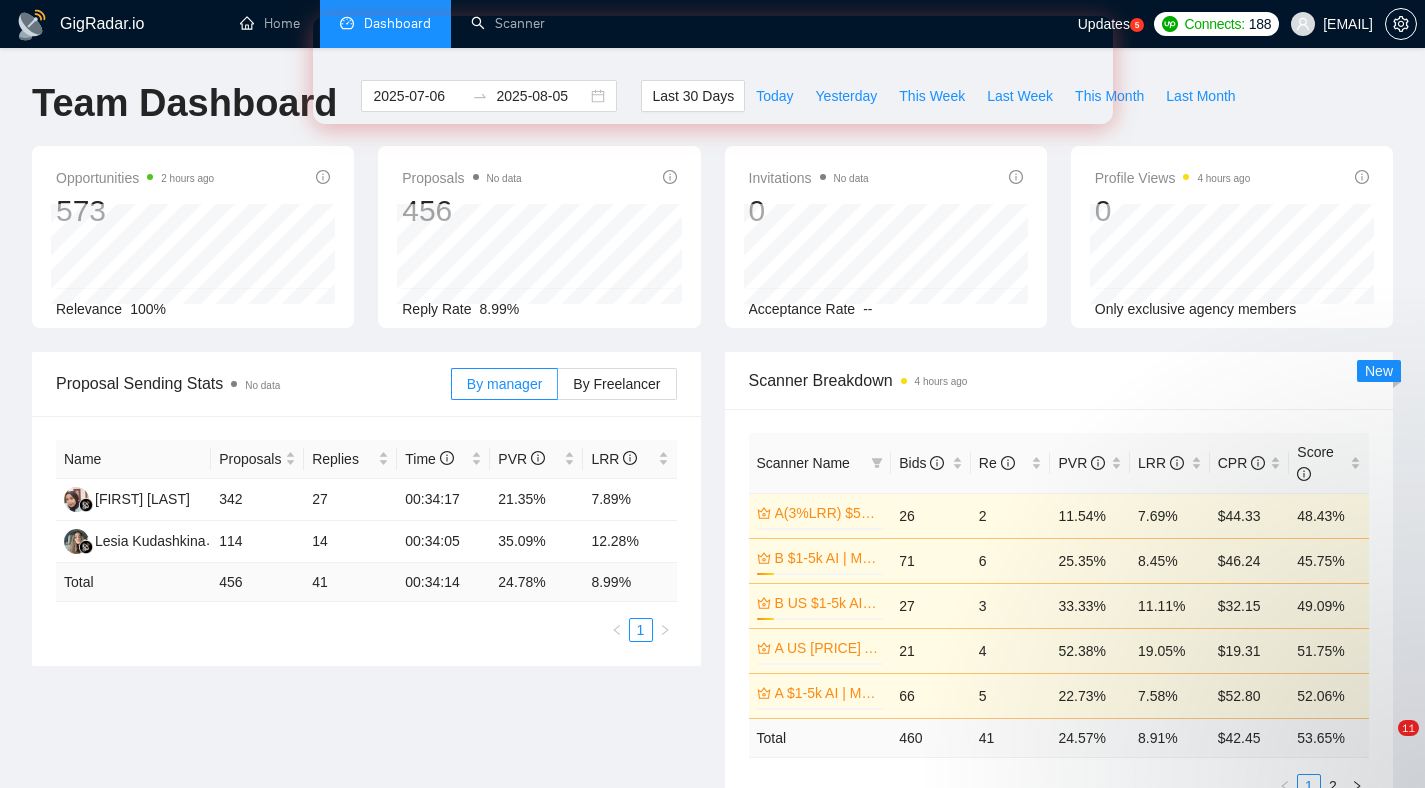 click on "[FIRST] [LAST]" at bounding box center (498, 994) 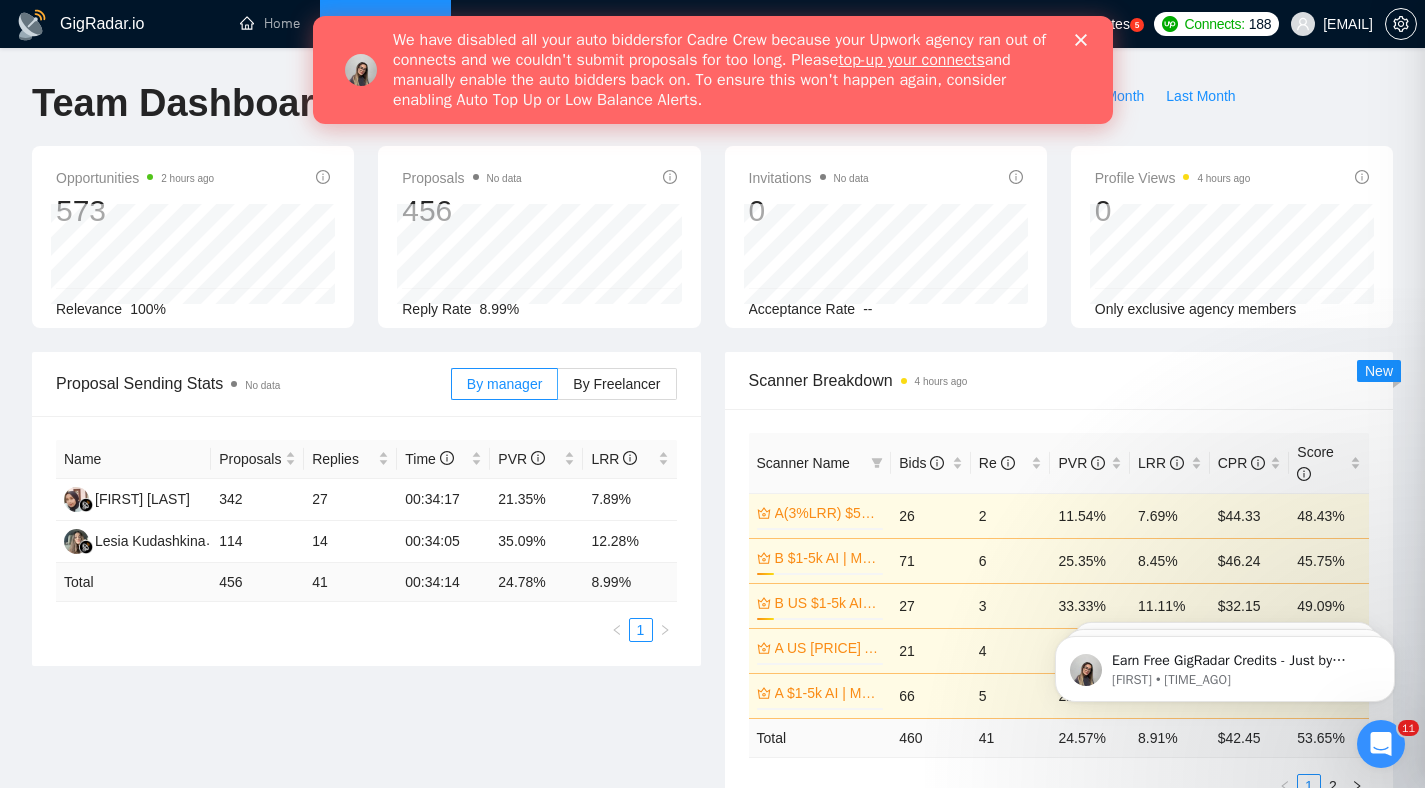 scroll, scrollTop: 703, scrollLeft: 0, axis: vertical 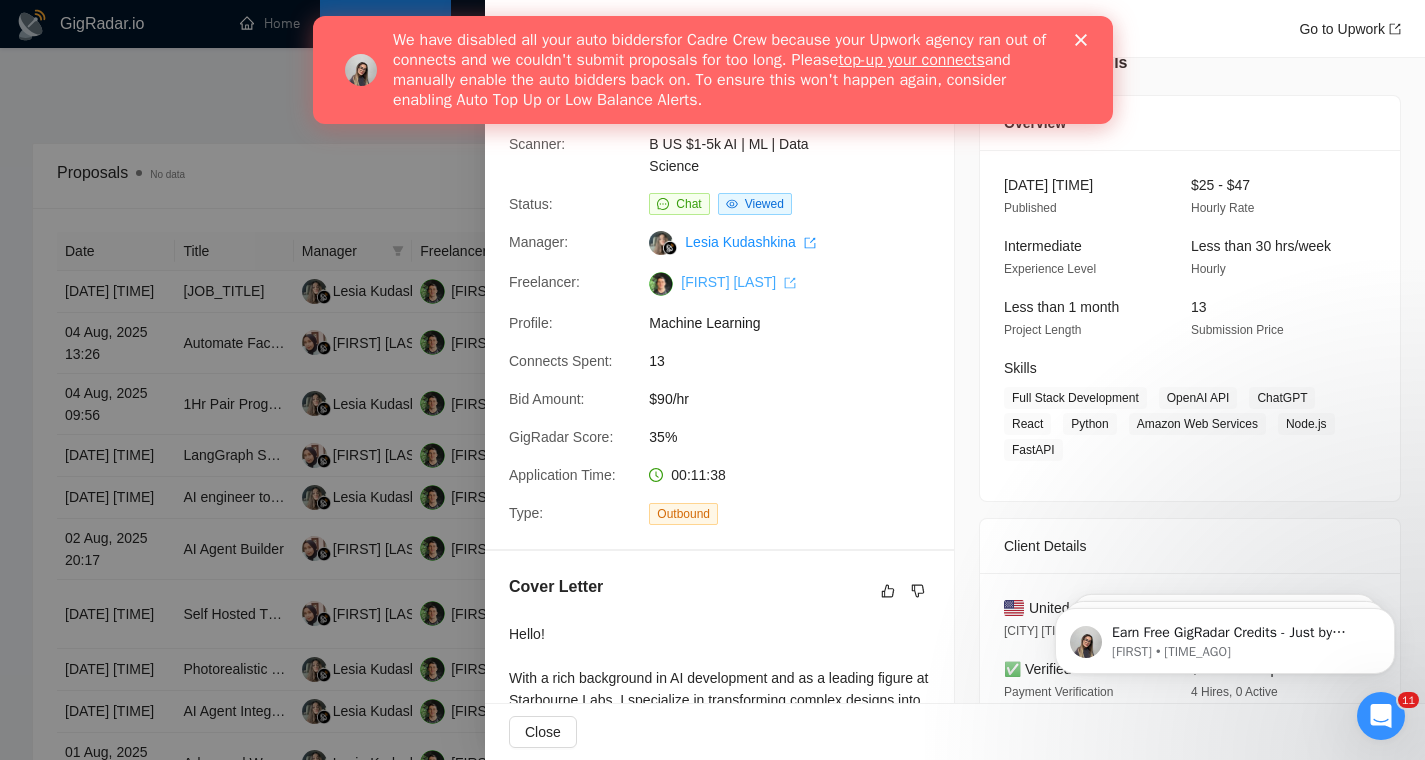 click on "[FIRST] [LAST]" at bounding box center (738, 282) 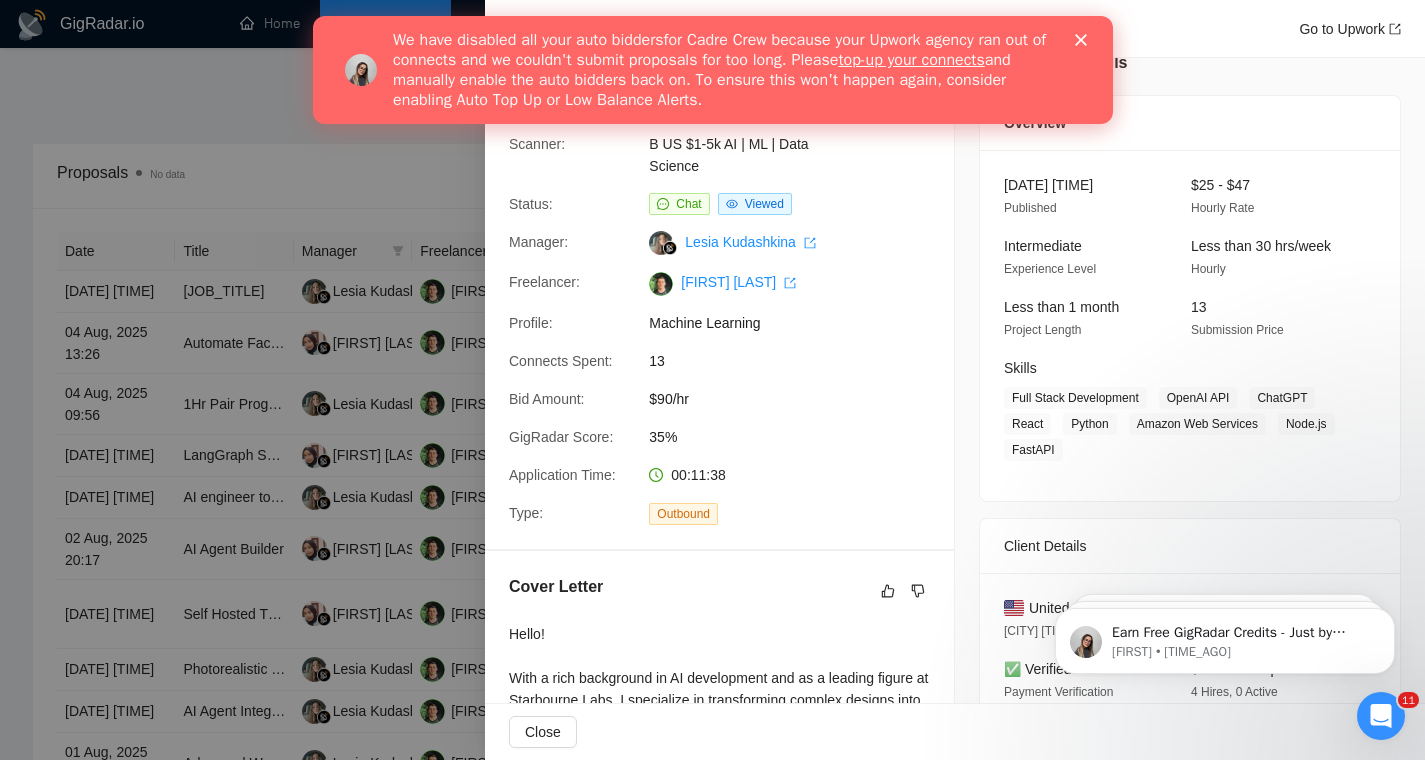 click at bounding box center [712, 380] 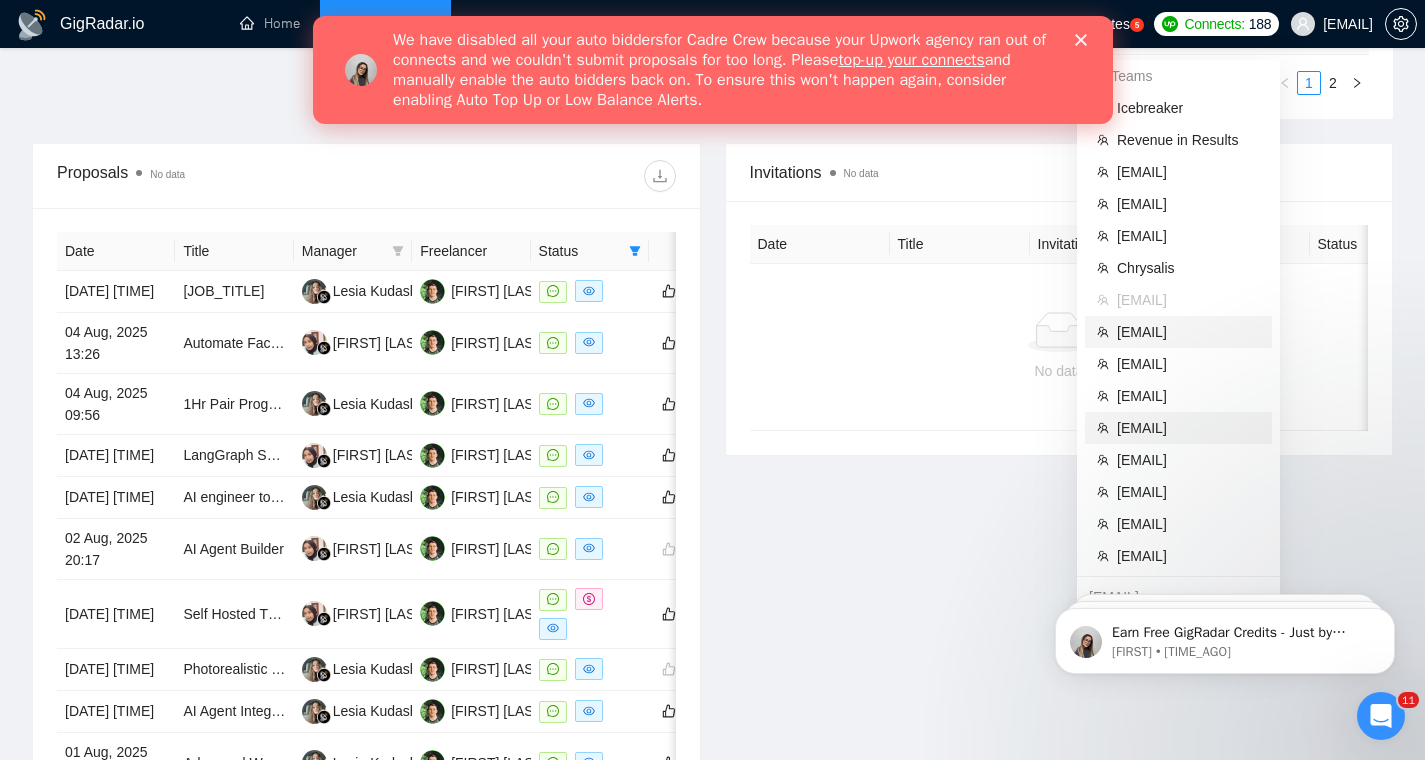 drag, startPoint x: 1176, startPoint y: 430, endPoint x: 1141, endPoint y: 431, distance: 35.014282 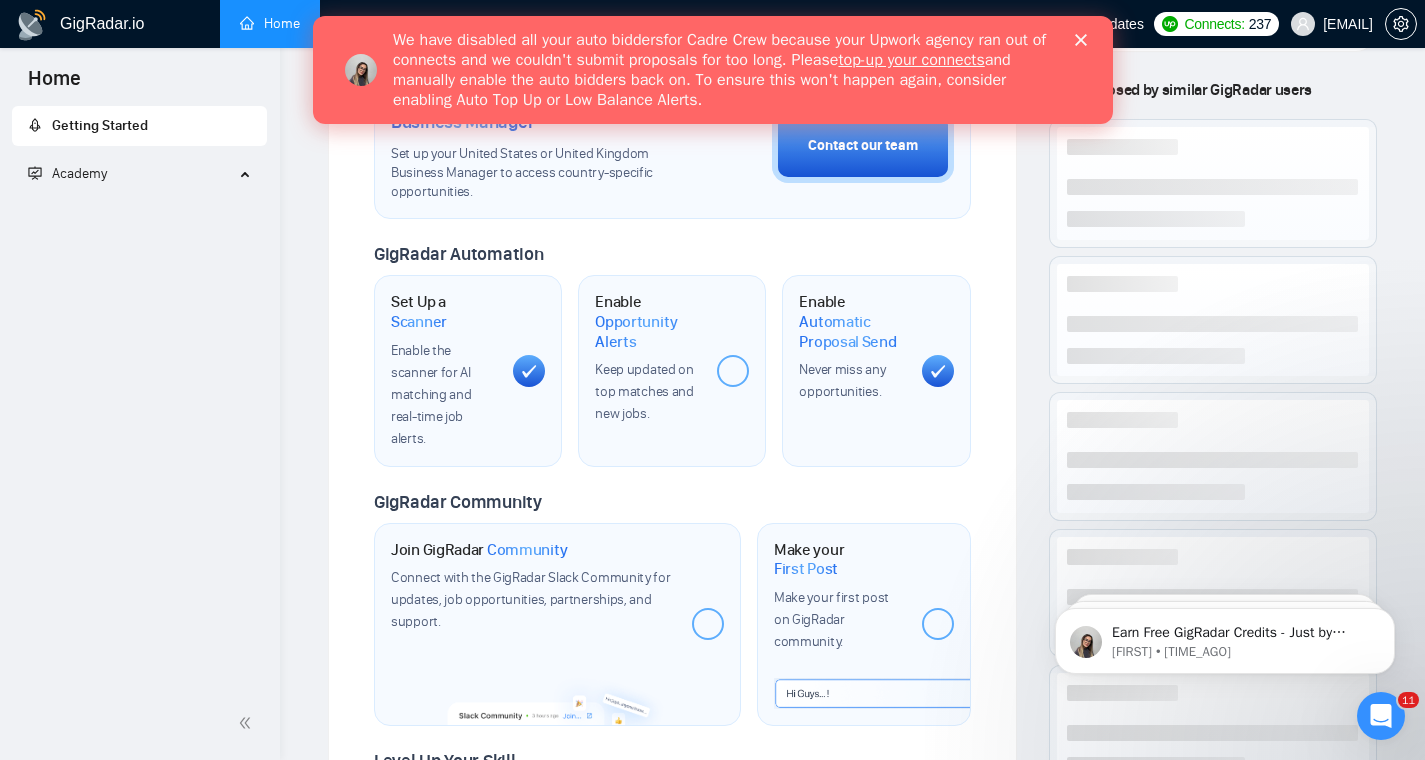 scroll, scrollTop: 983, scrollLeft: 0, axis: vertical 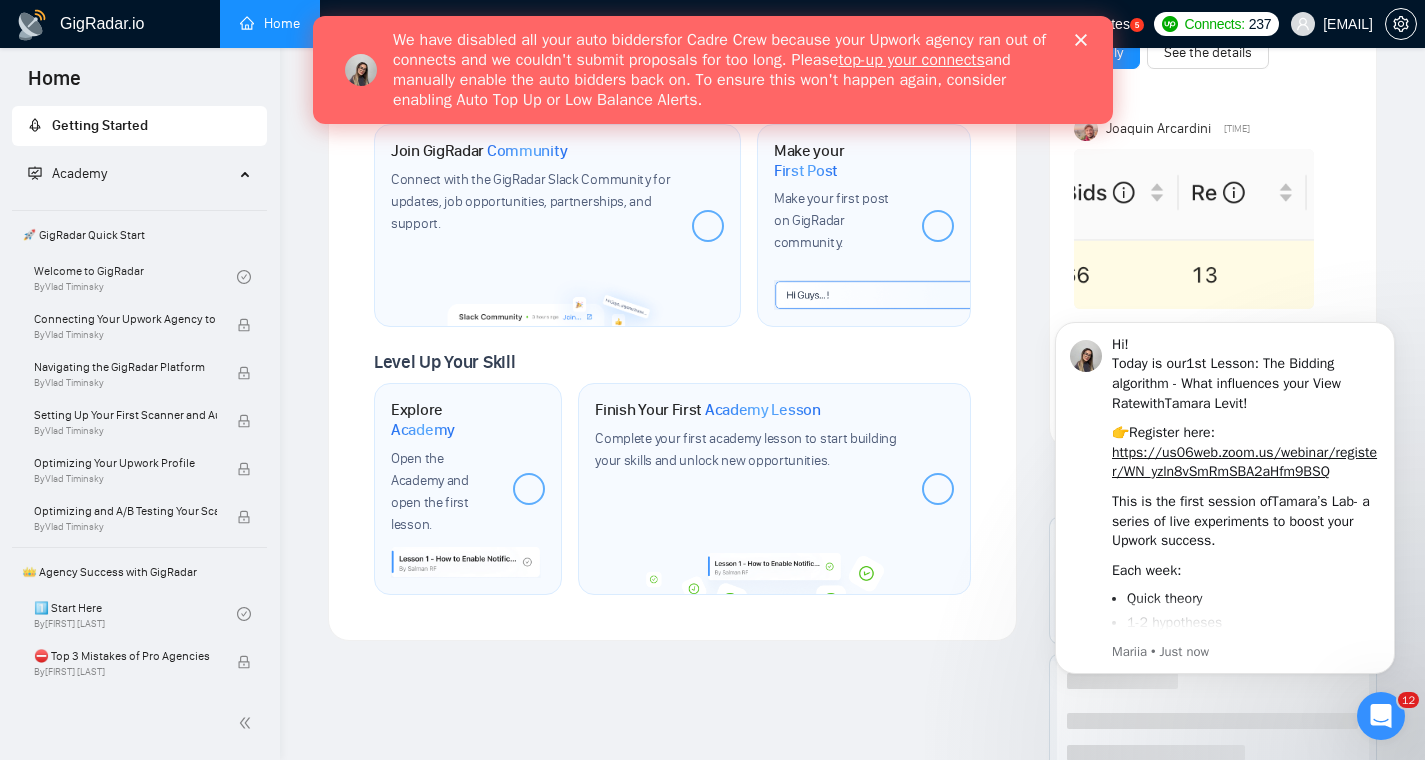 click 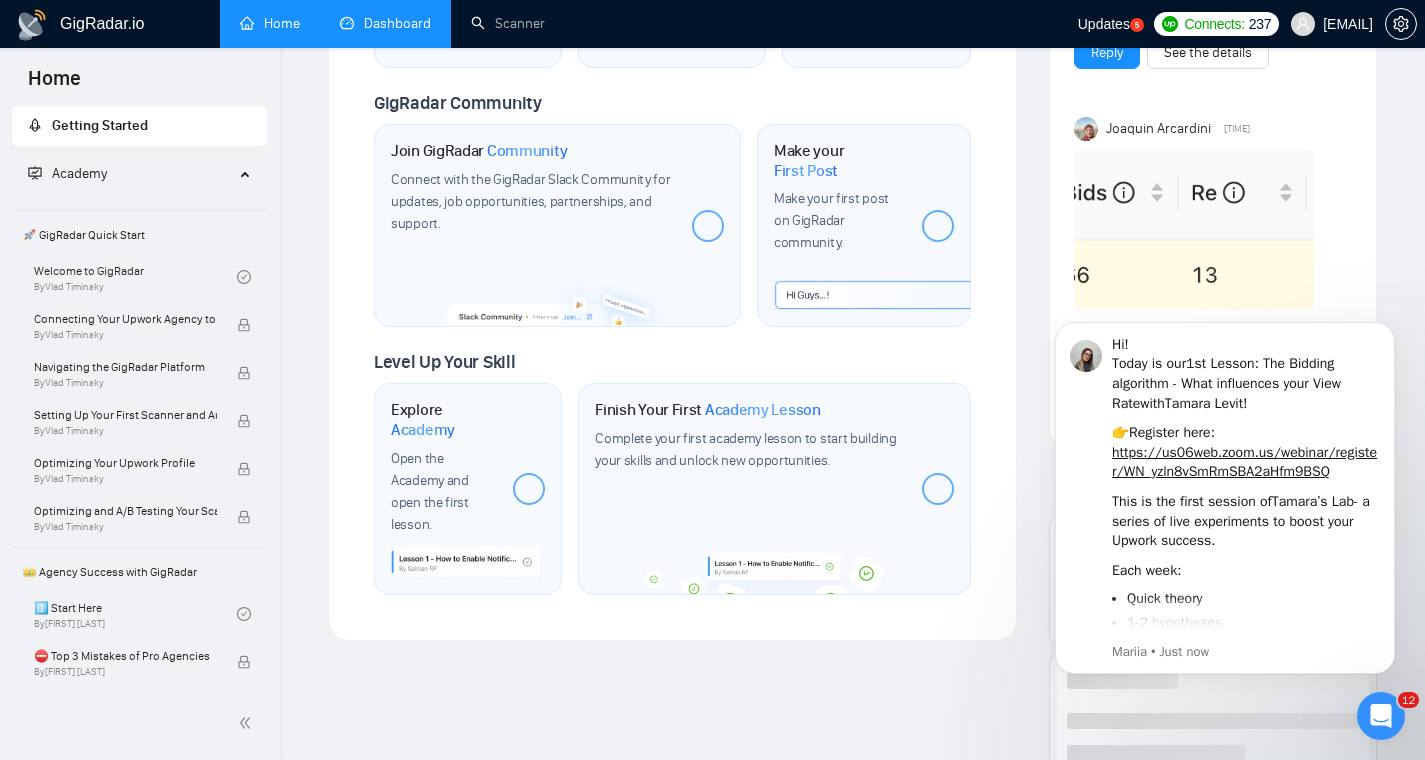 click on "Dashboard" at bounding box center [385, 23] 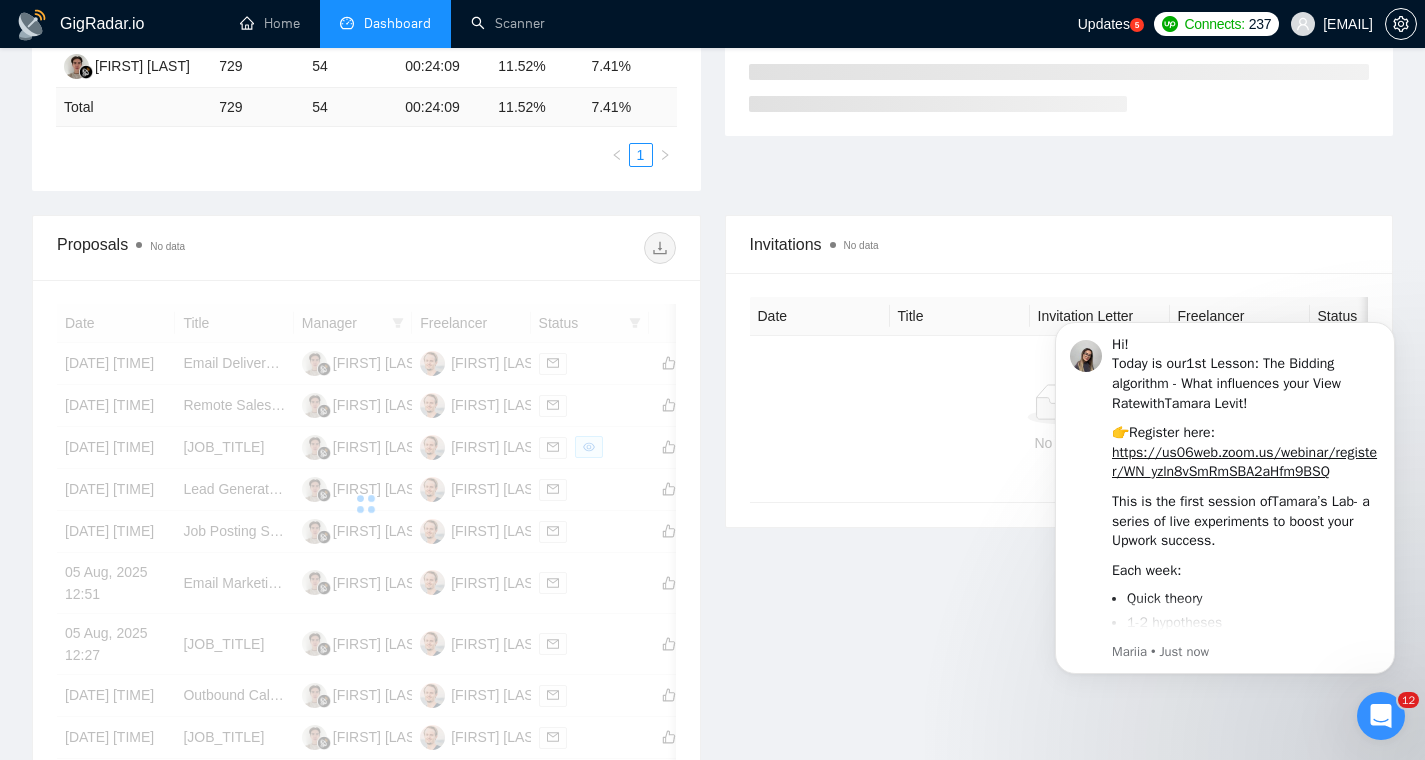 scroll, scrollTop: 475, scrollLeft: 0, axis: vertical 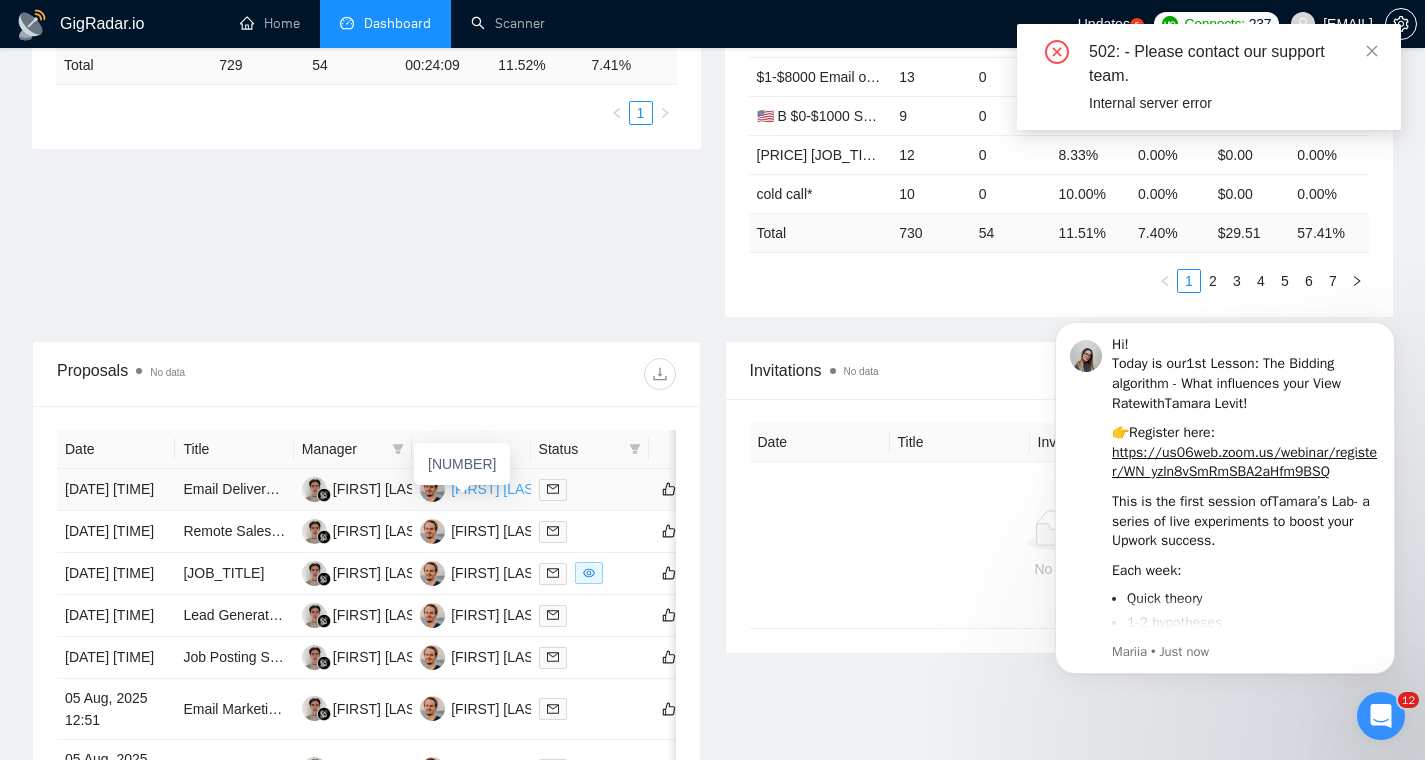 click on "[NAME]" at bounding box center [498, 489] 